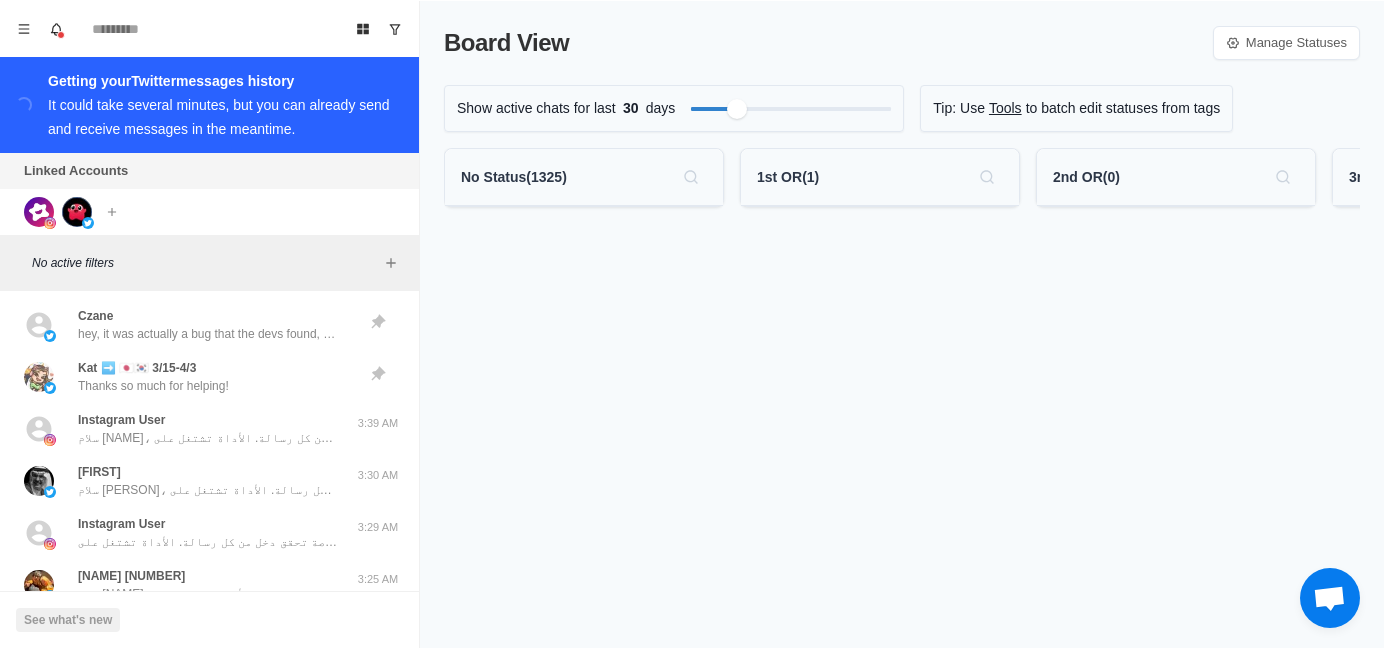 scroll, scrollTop: 0, scrollLeft: 0, axis: both 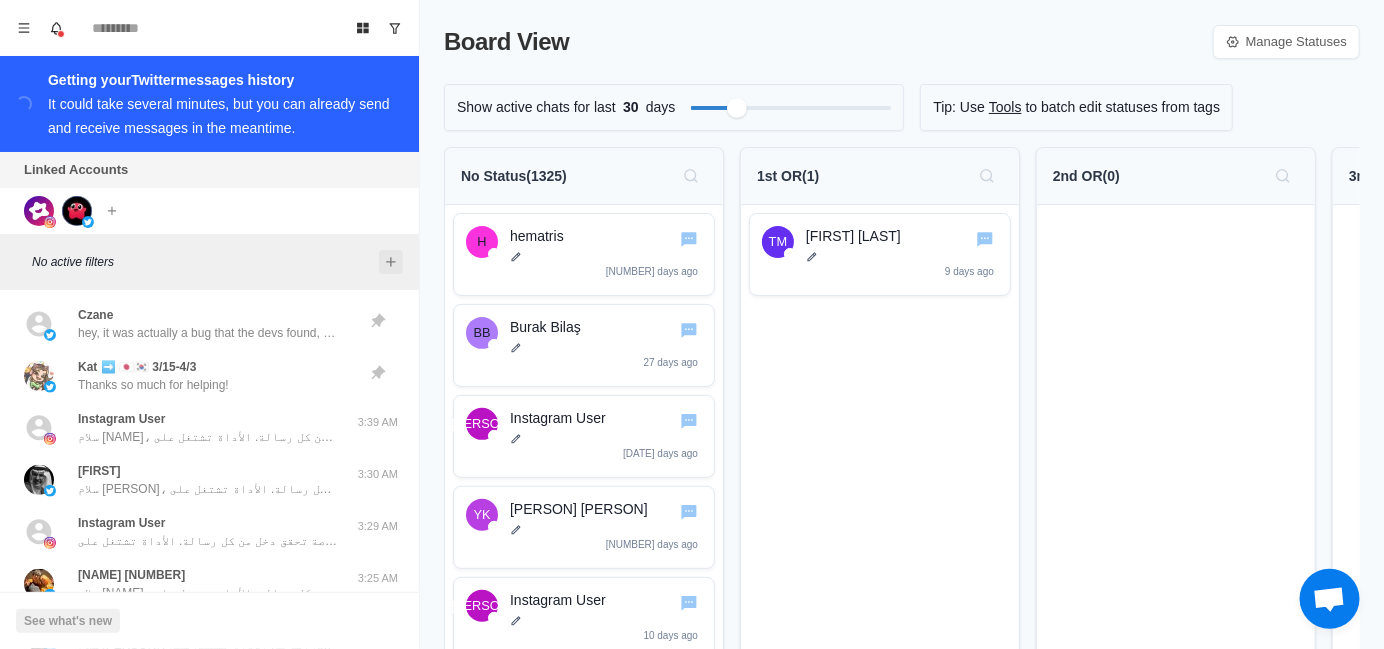 click 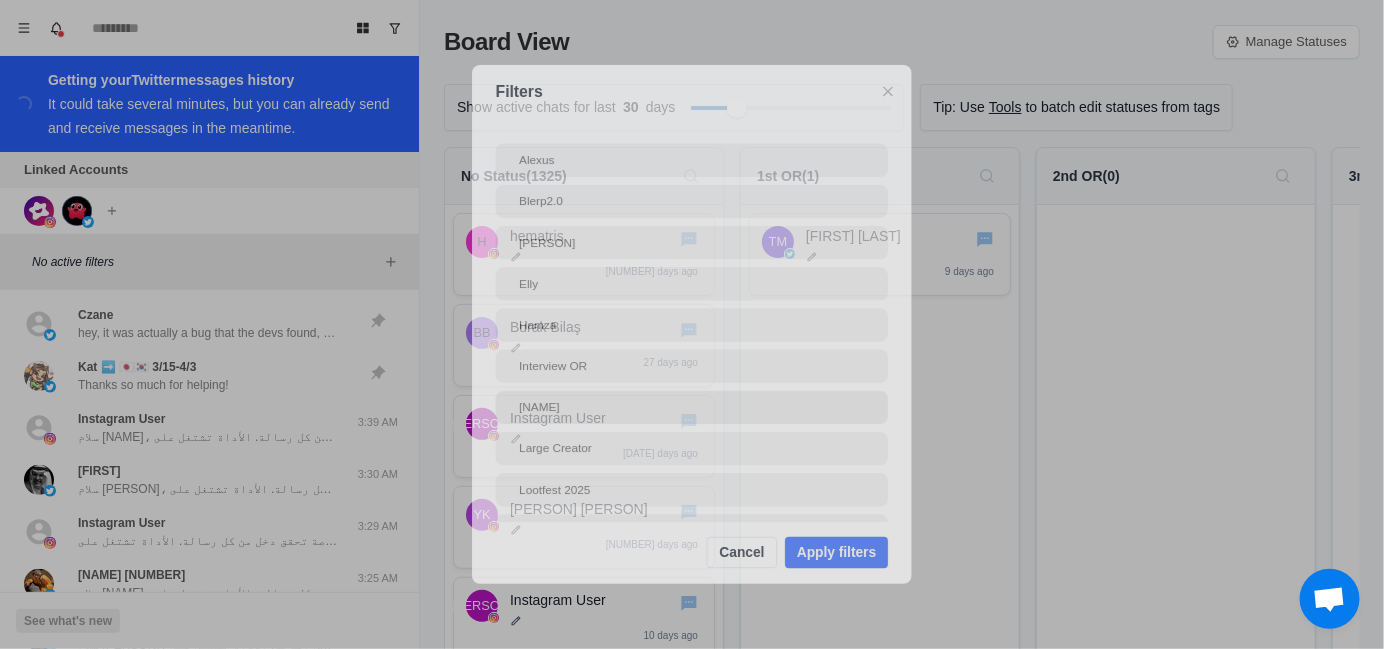 click on "[NAME]" at bounding box center [691, 408] 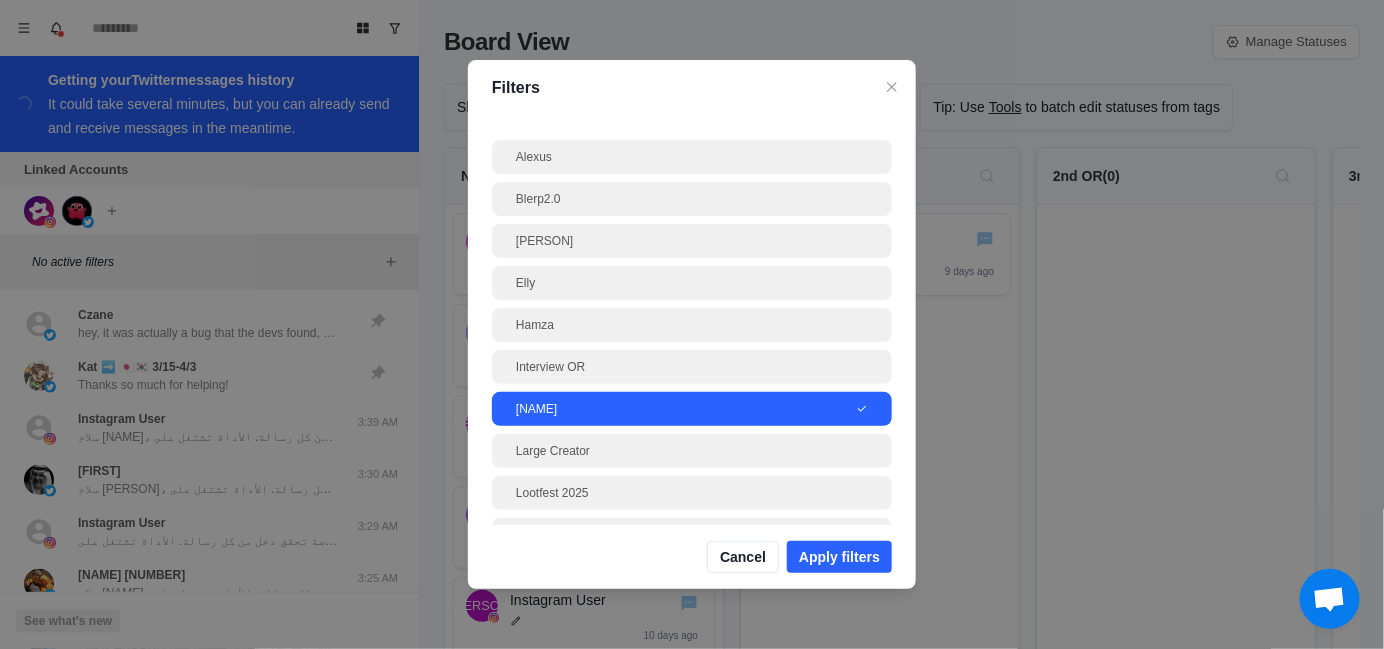 click on "Apply filters" at bounding box center (839, 557) 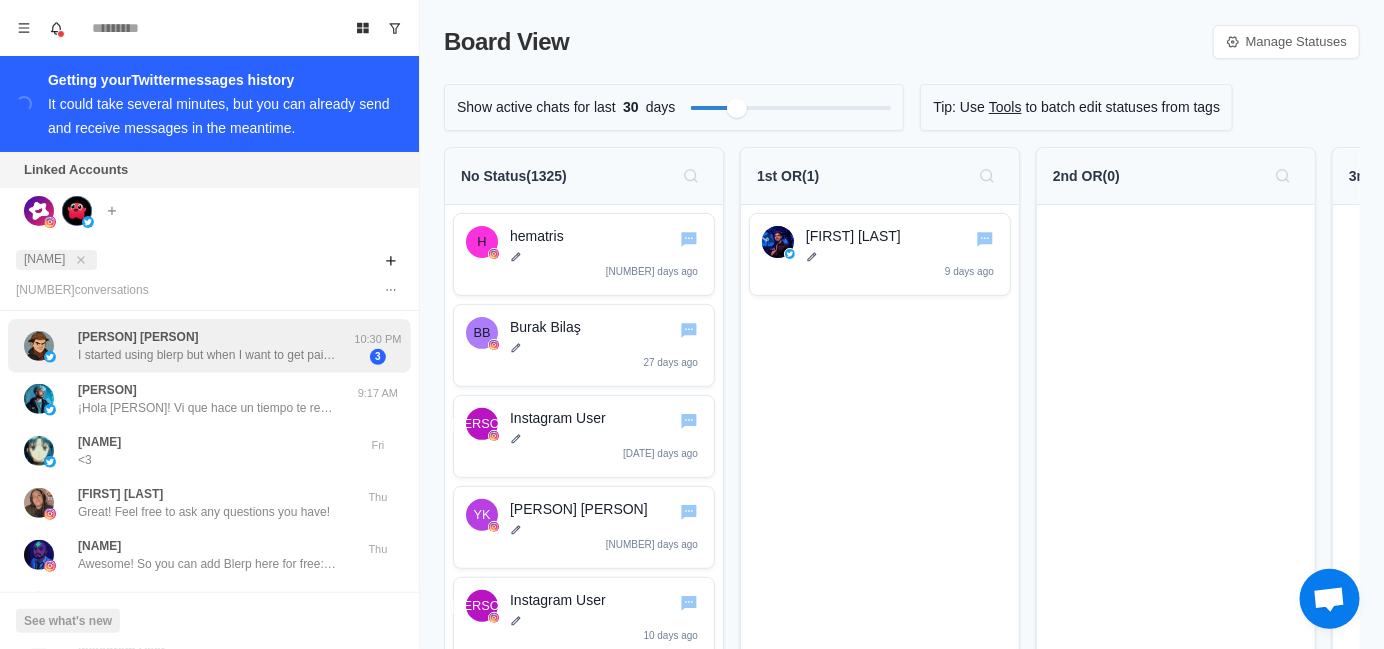 click on "I started using blerp but when I want to get paid it gives me an error that your account is not approved. How can I solve this problem?" at bounding box center [208, 355] 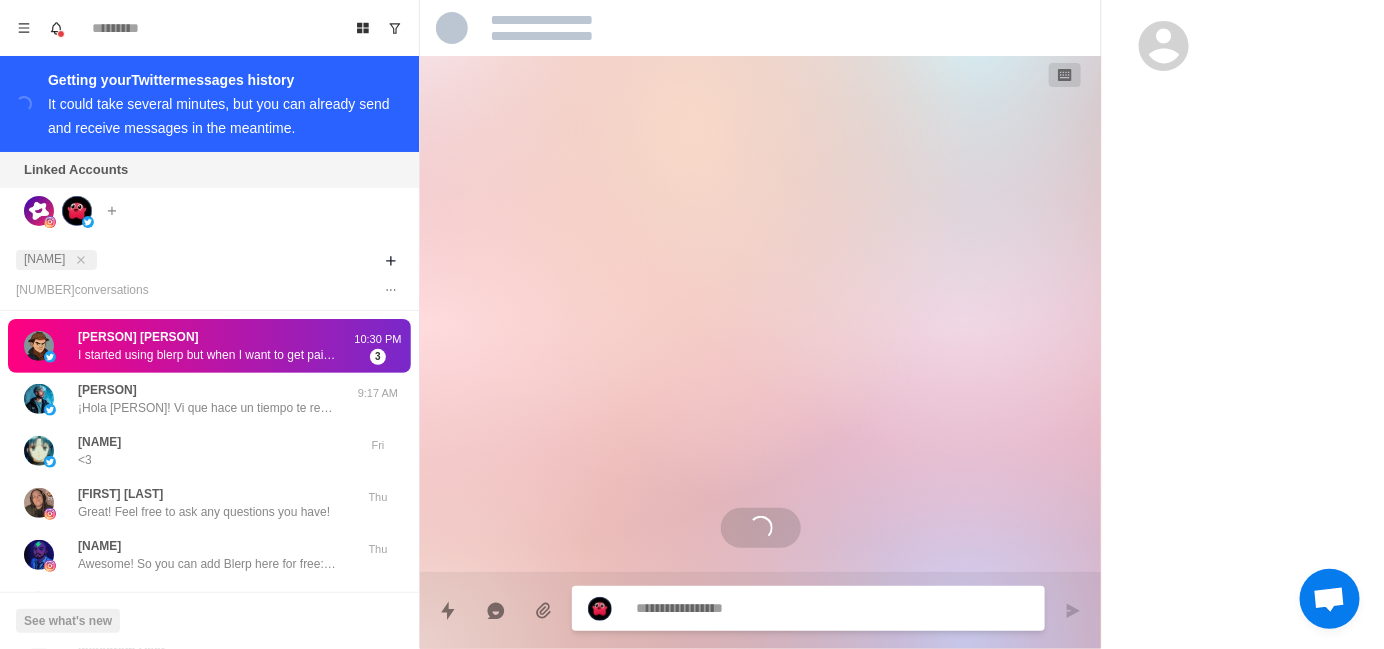scroll, scrollTop: 20, scrollLeft: 0, axis: vertical 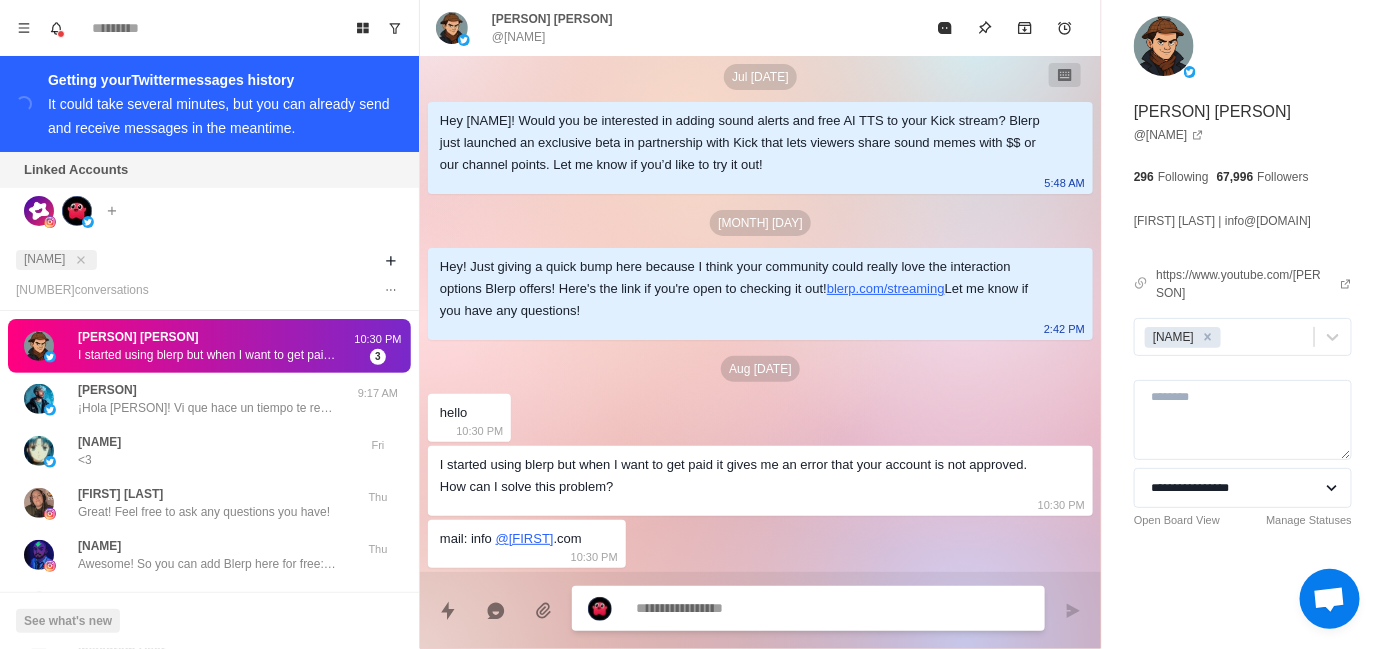 click at bounding box center (832, 608) 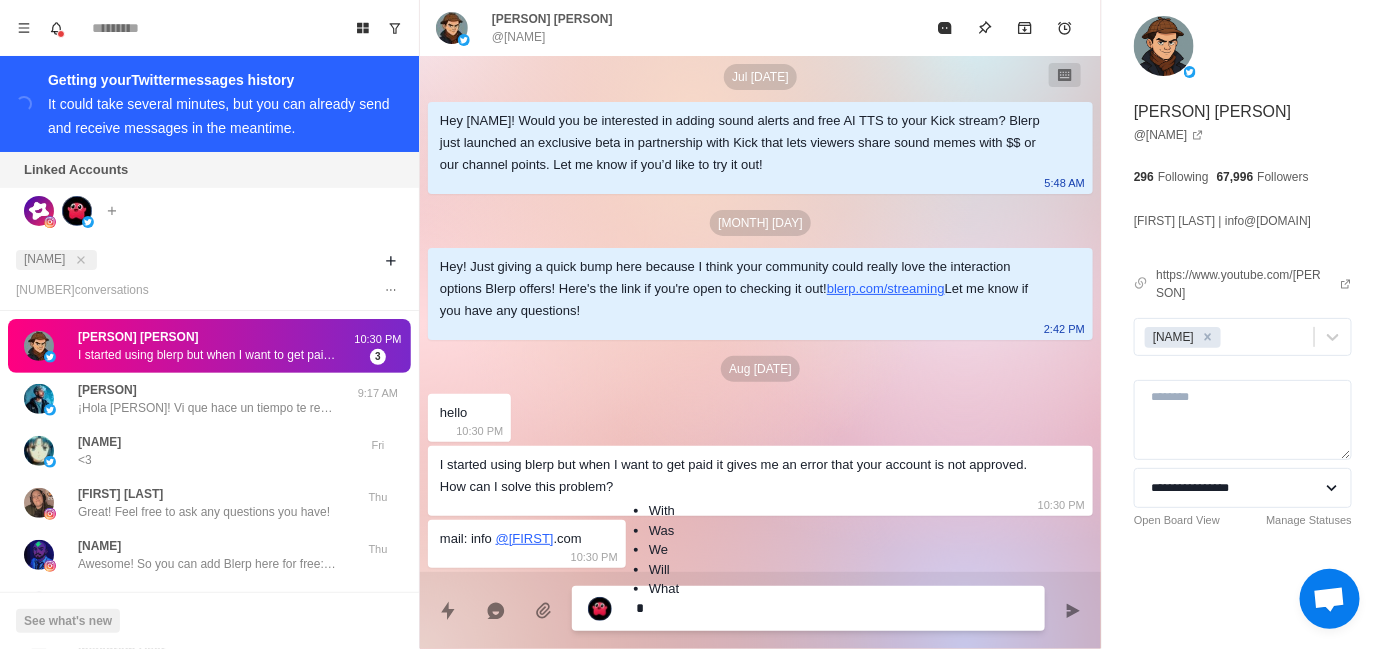 type on "*" 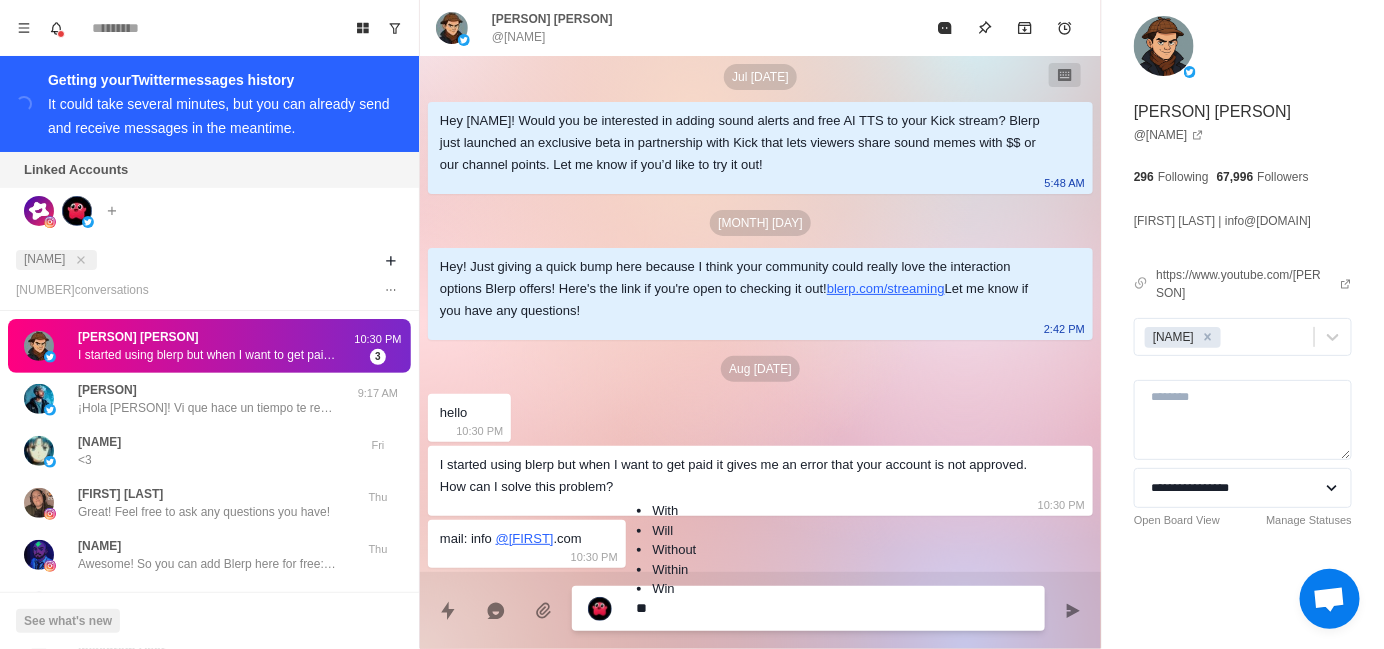 type on "*" 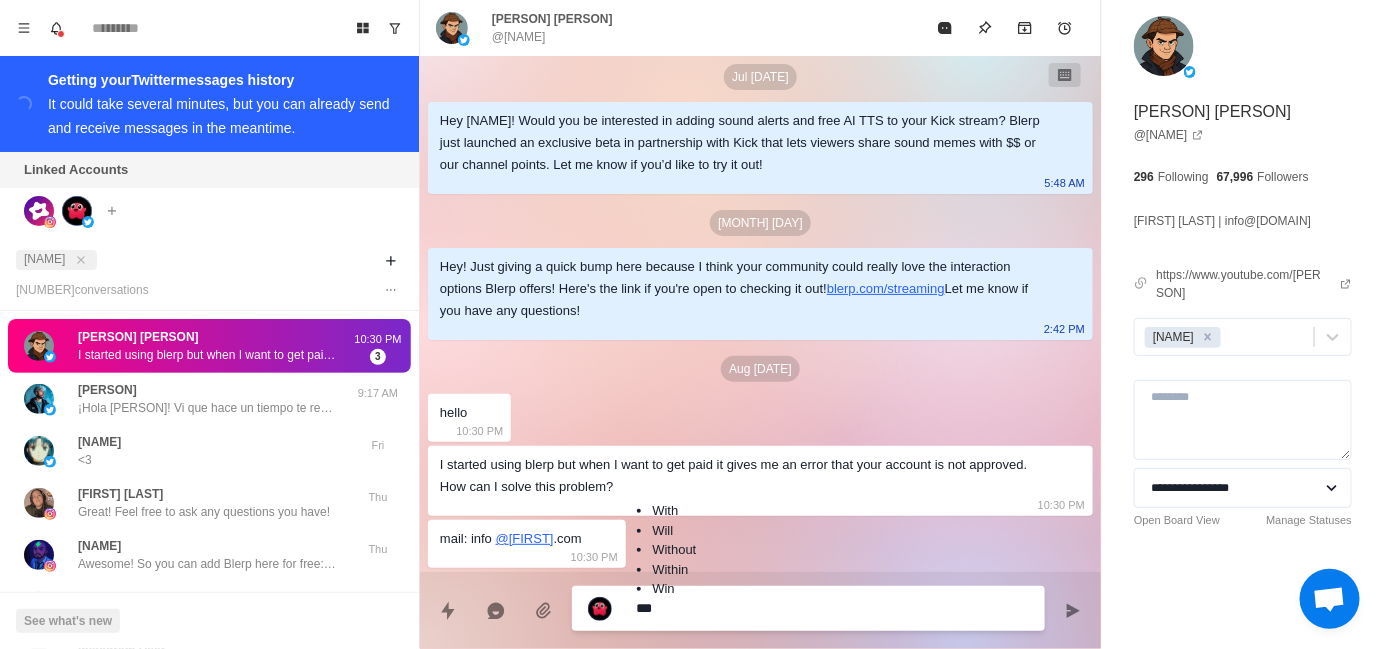 type on "*" 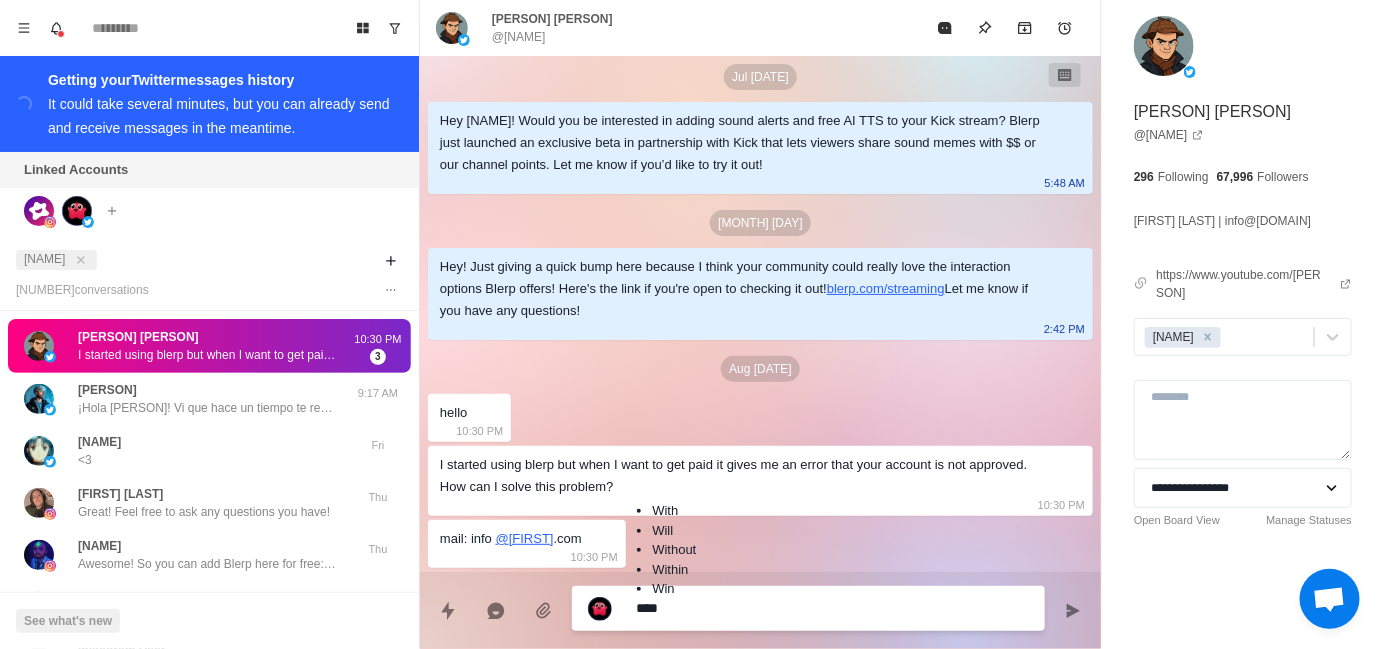 type on "*" 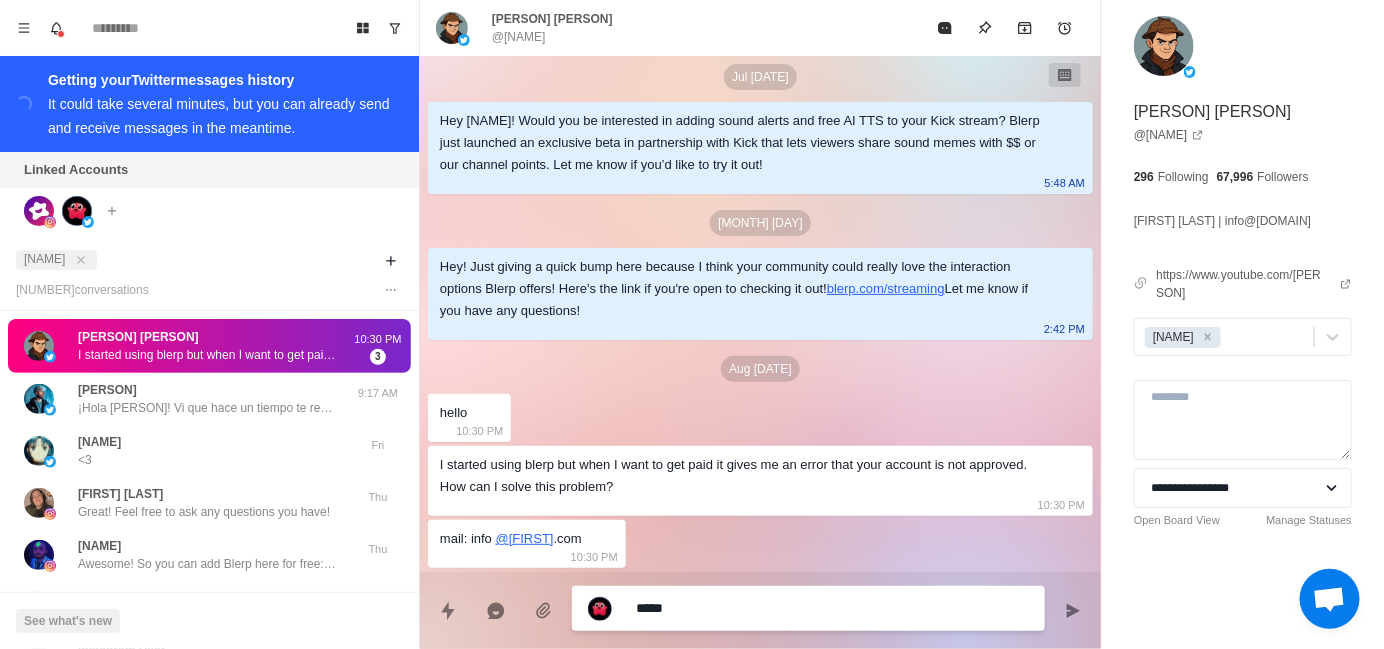 type on "*" 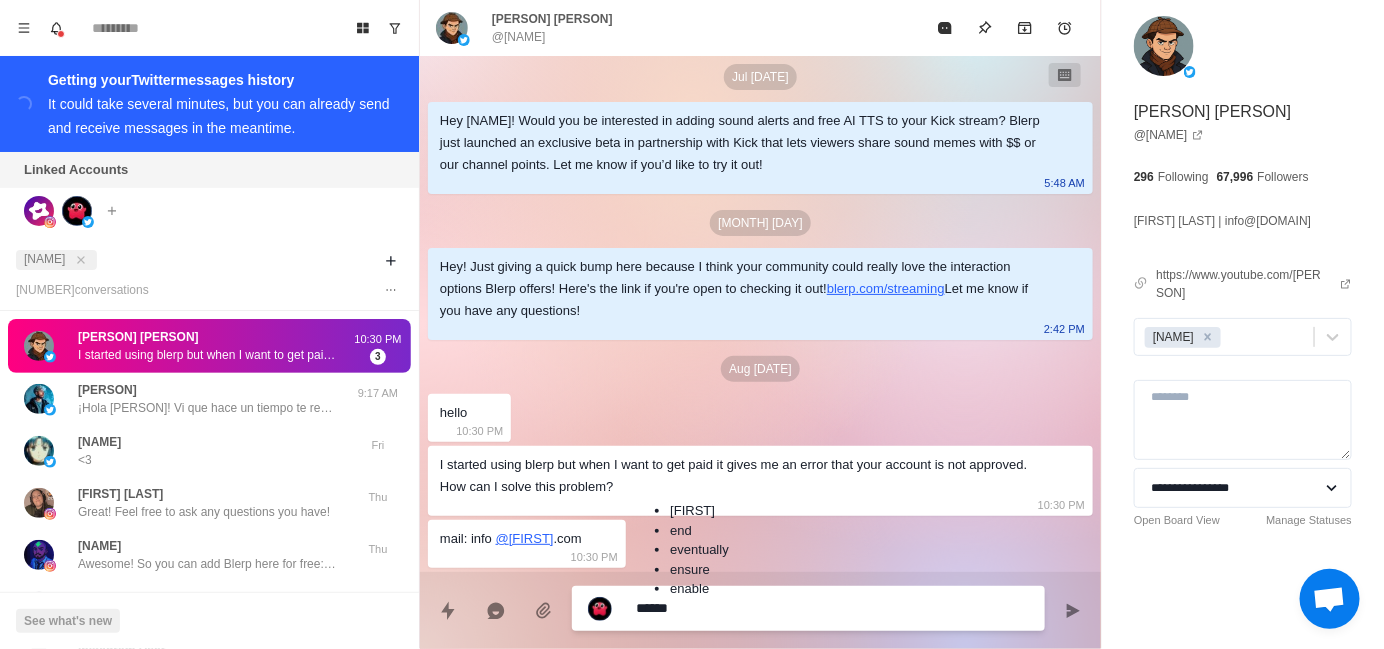 type on "*" 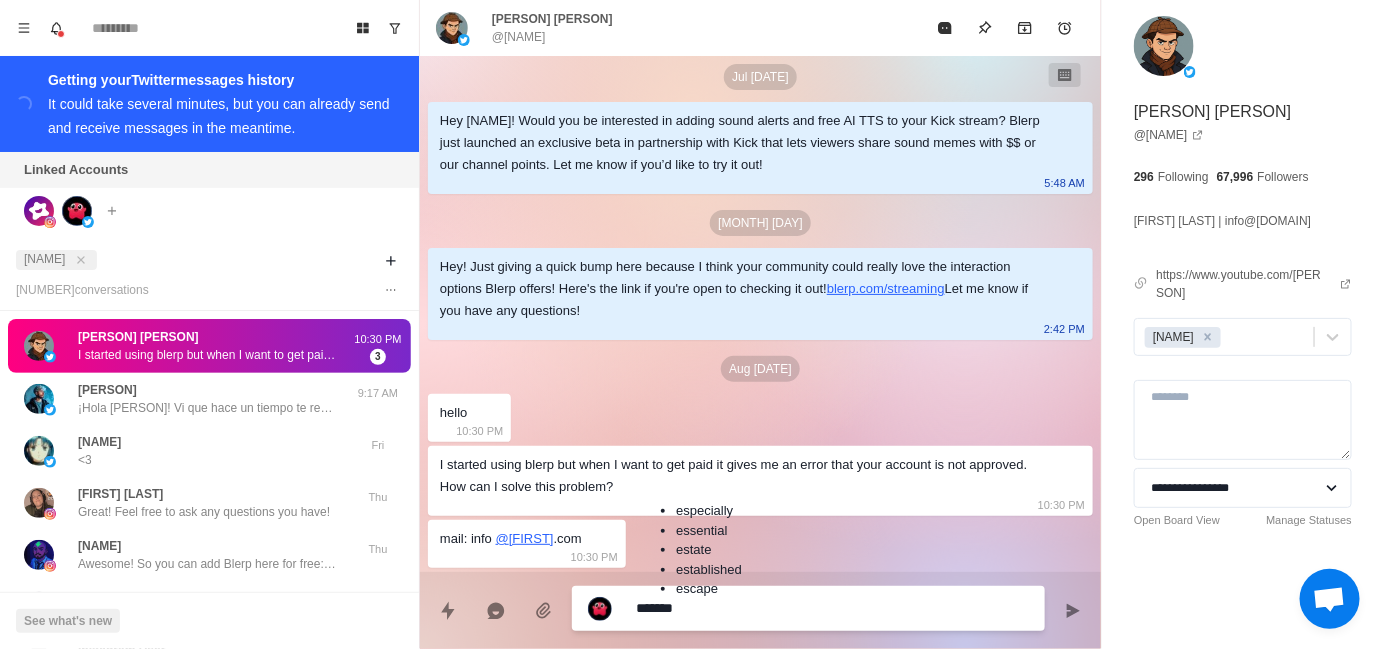 type on "*" 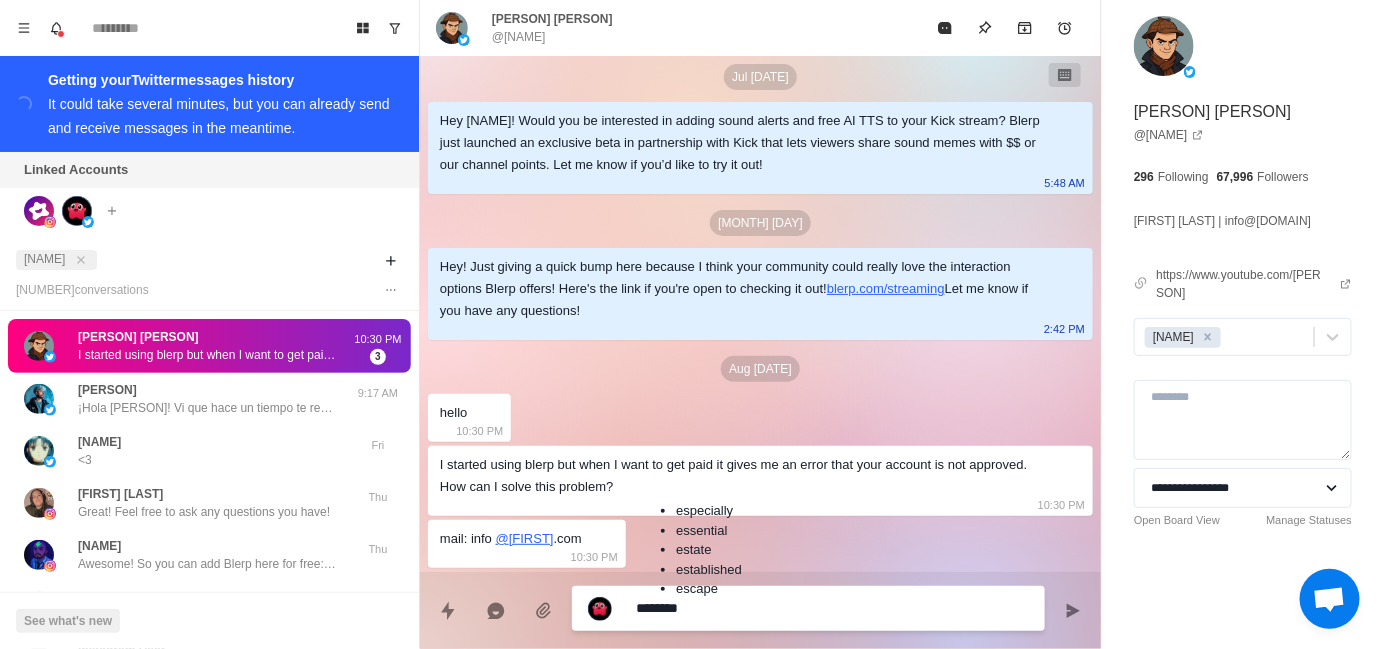 type on "*" 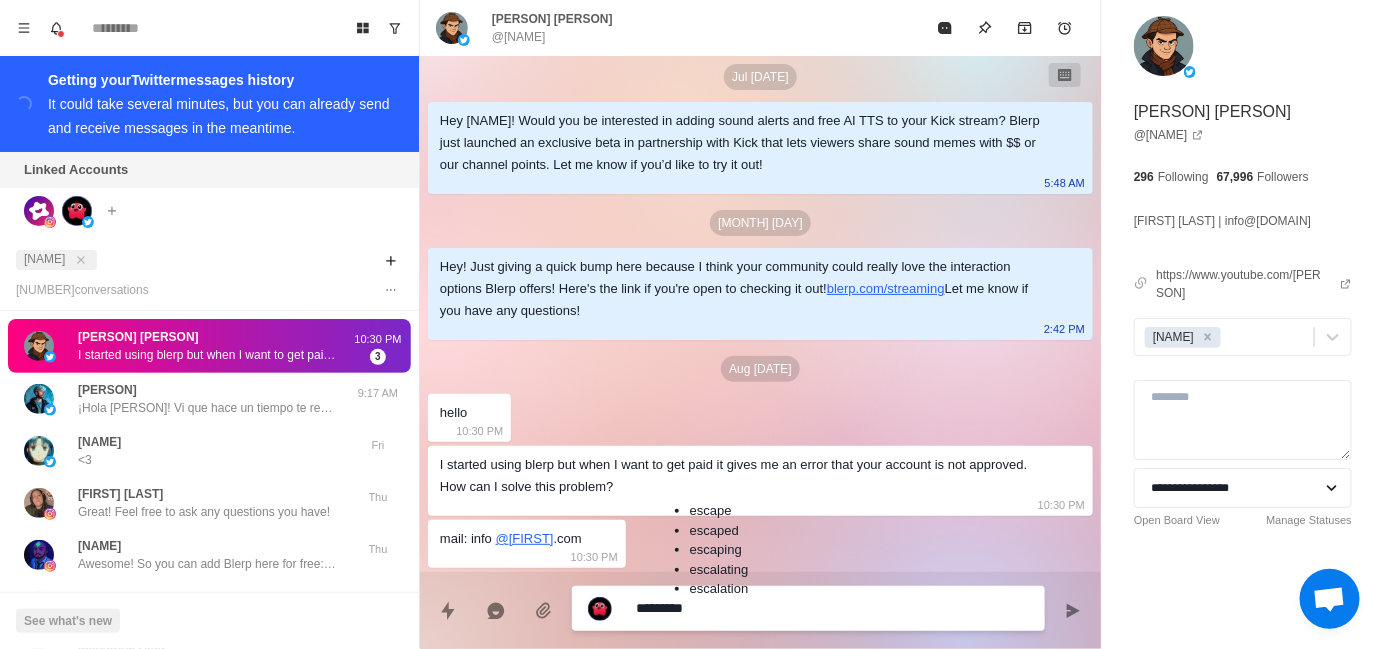 type on "*" 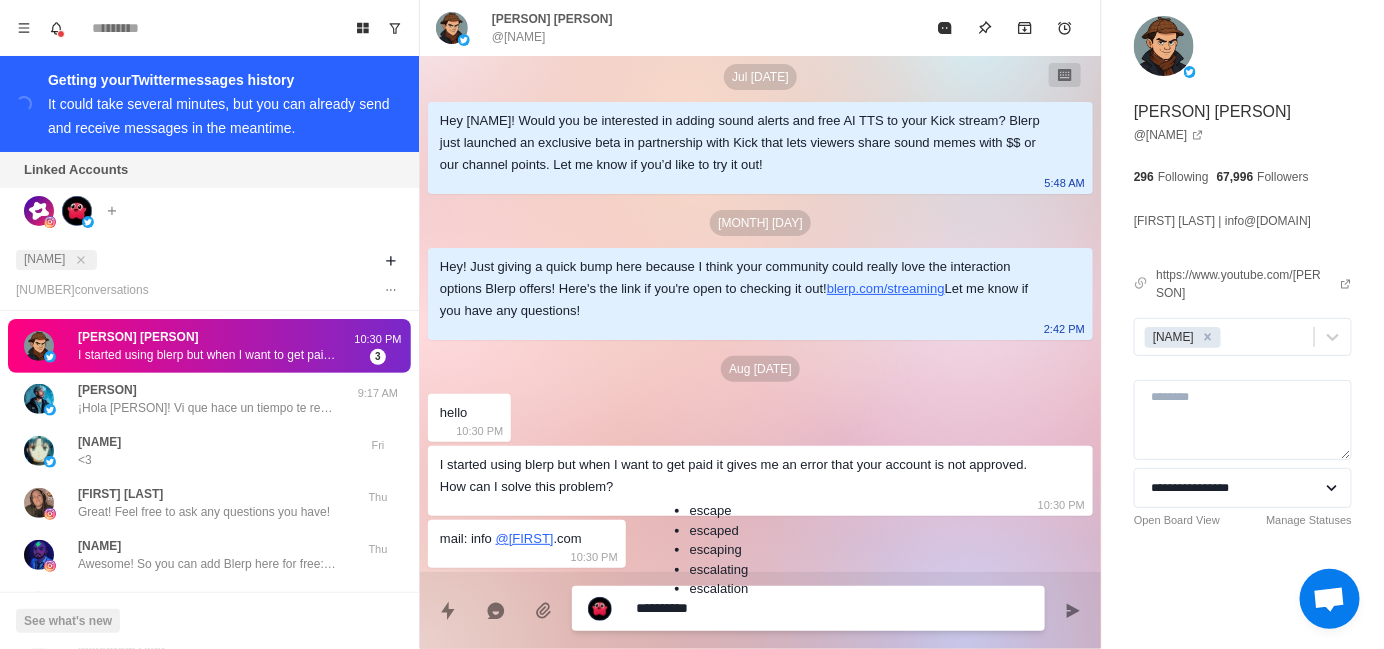 type on "*" 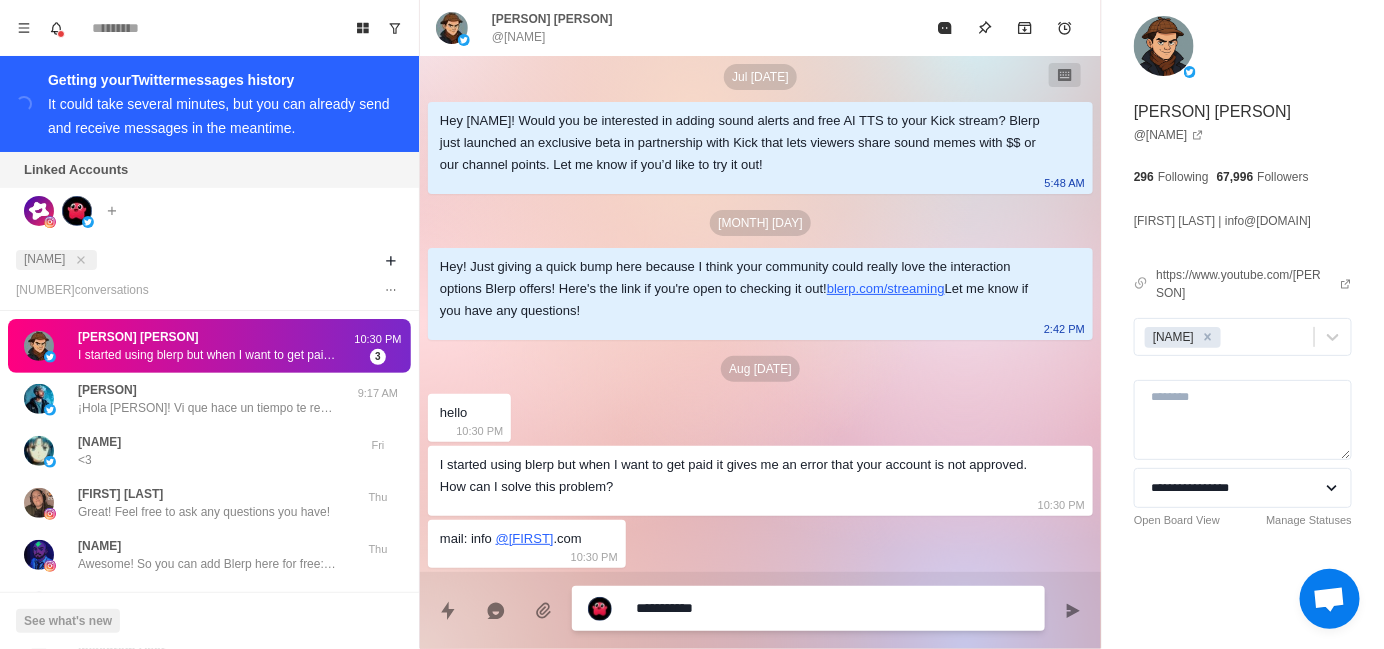 type on "*" 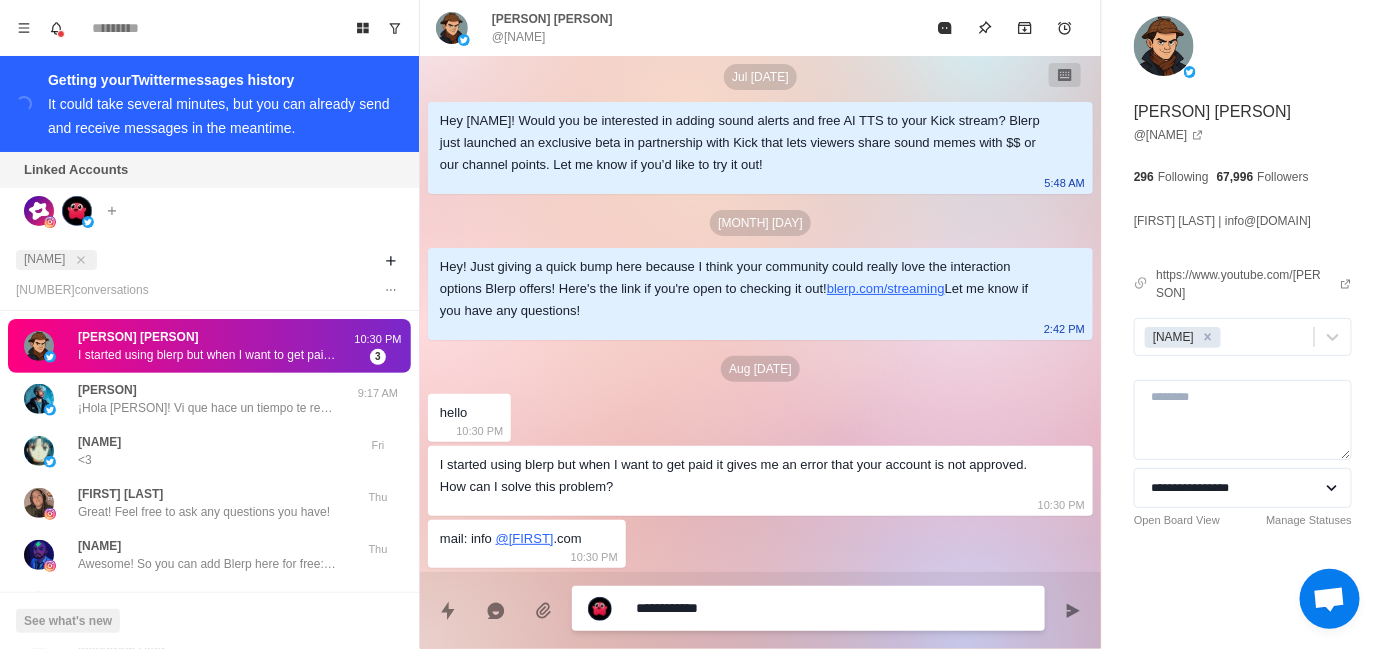 type on "*" 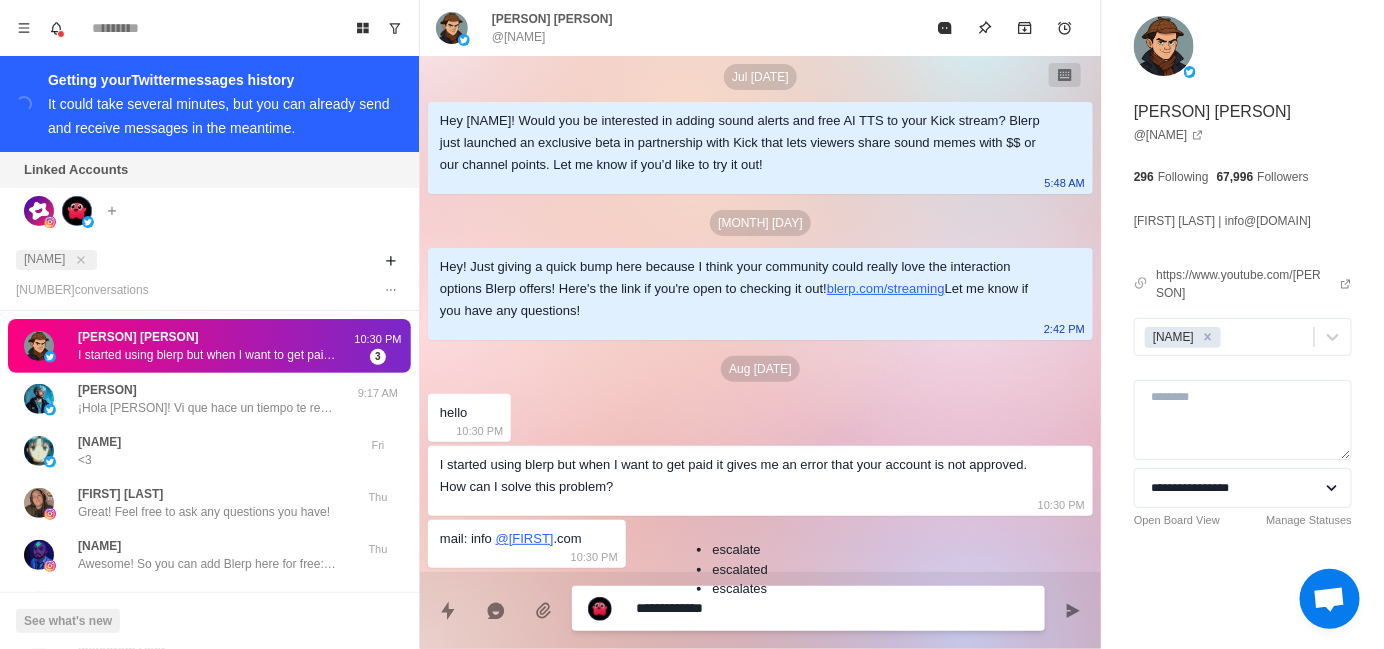 type on "*" 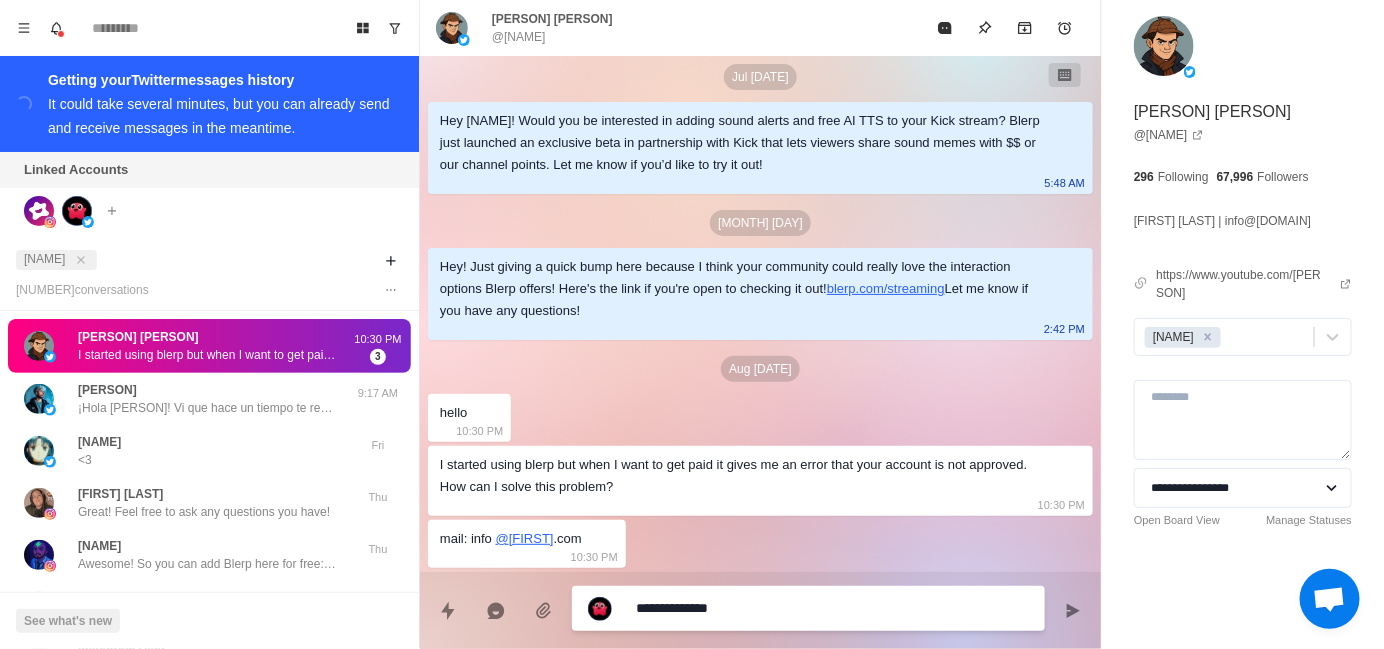 type on "*" 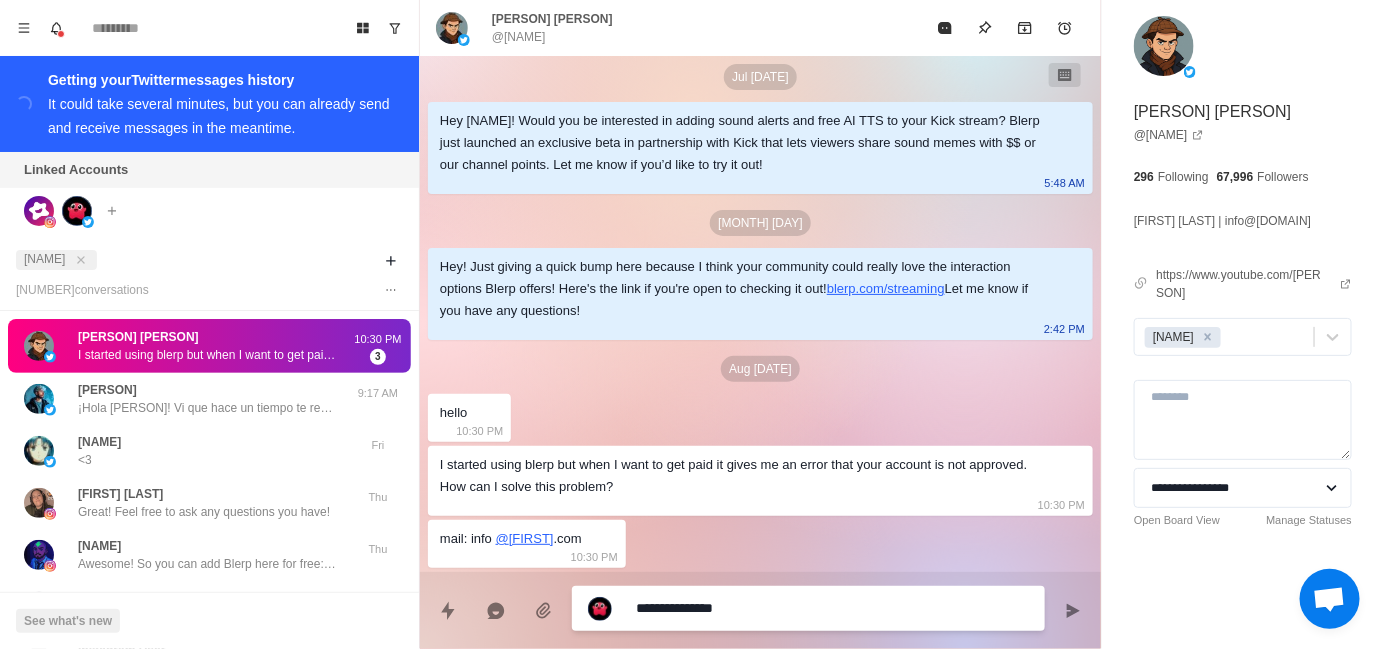 type on "*" 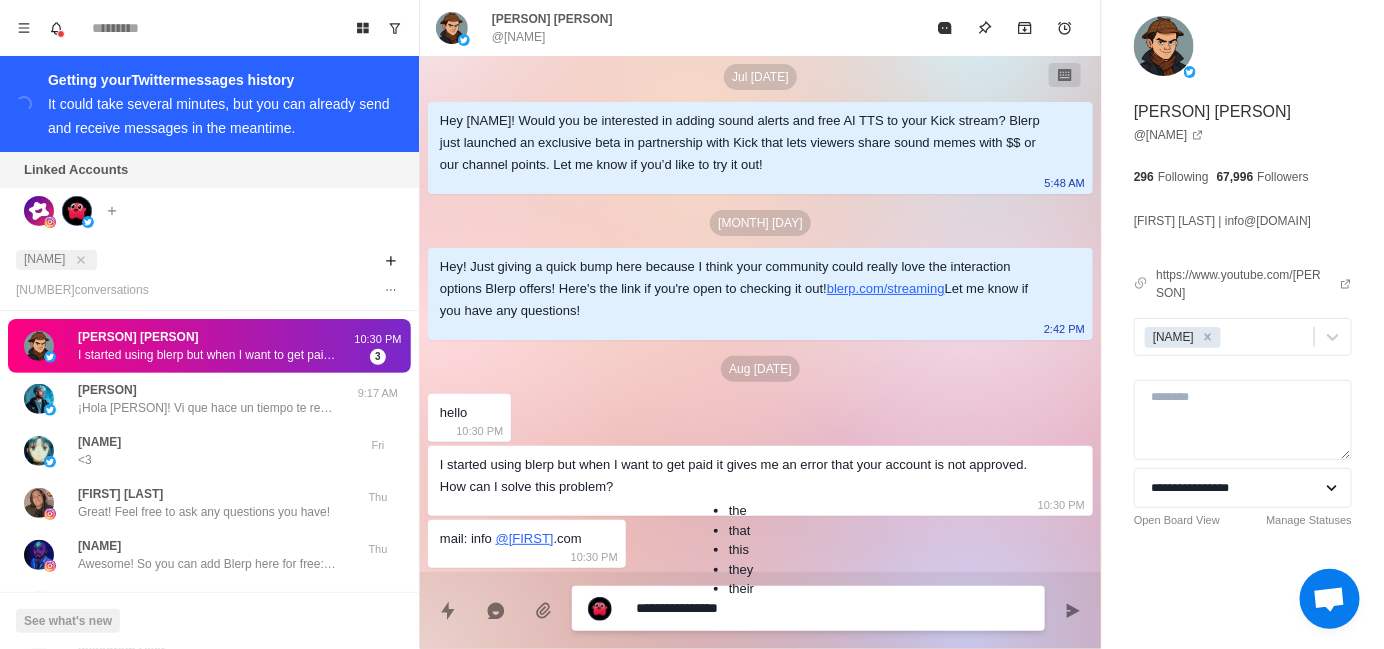 type on "*" 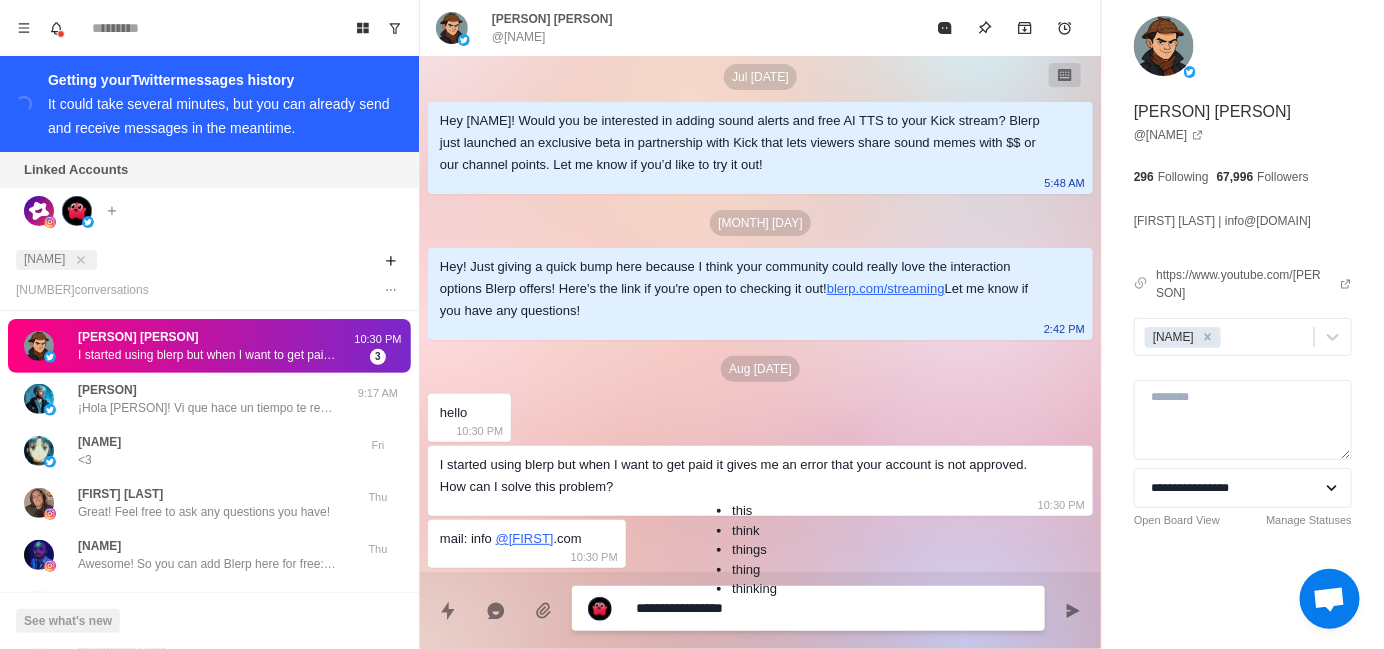 type on "*" 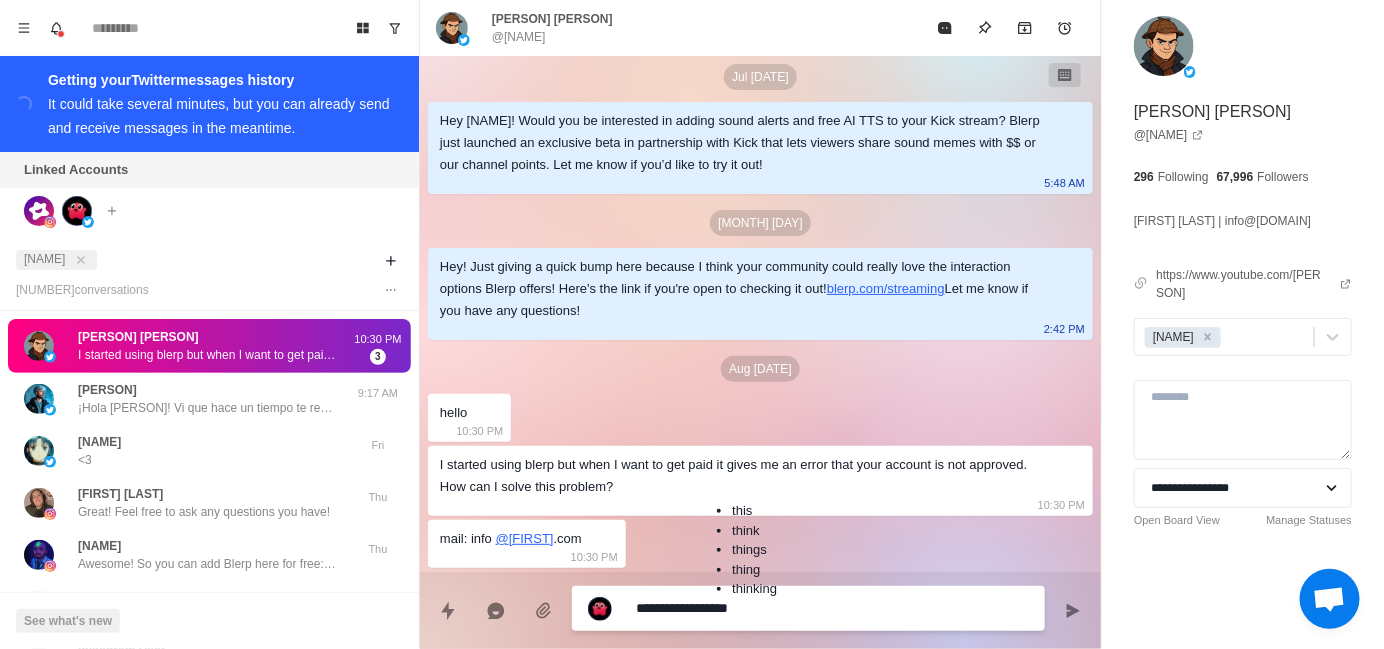 type on "*" 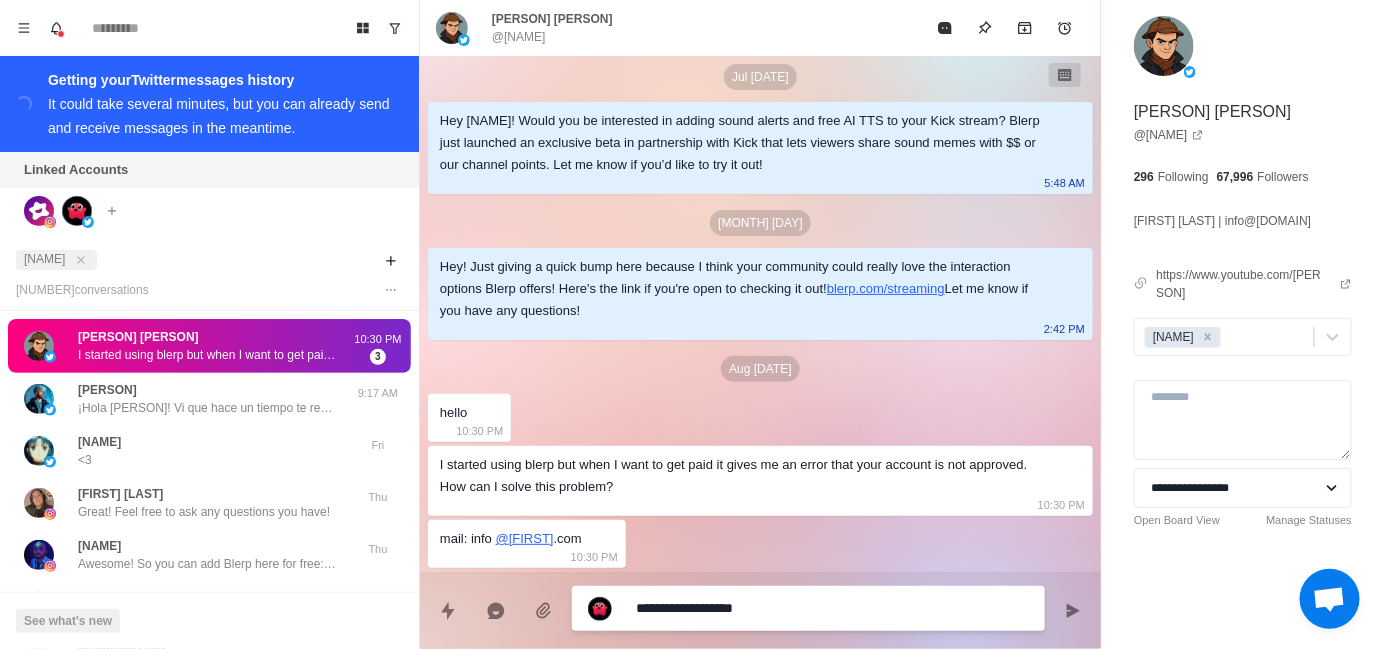 type on "*" 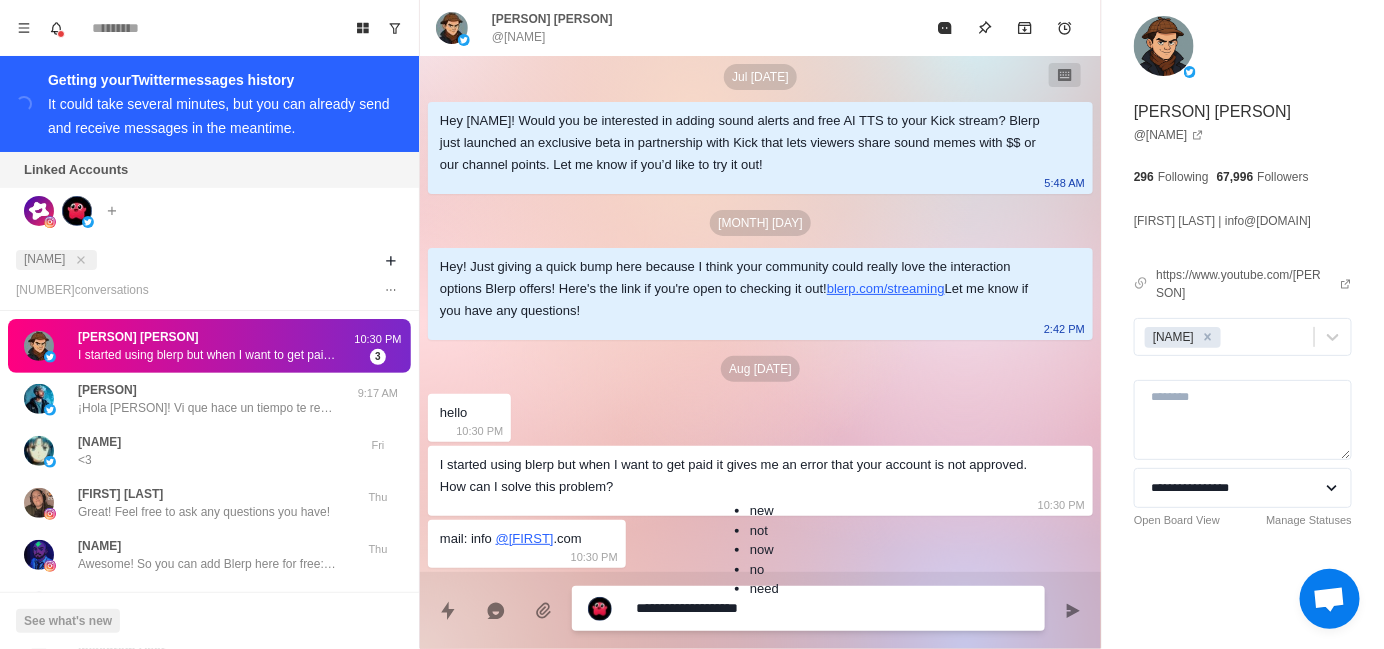 type on "*" 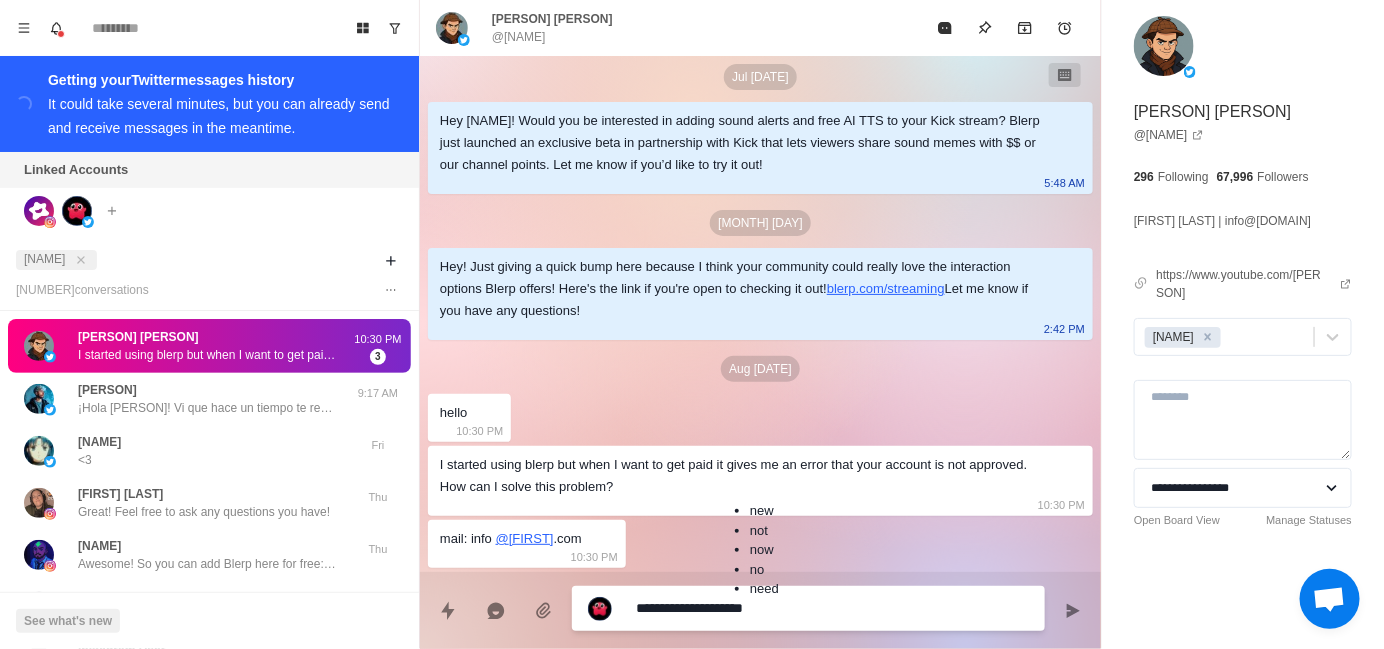 type on "*" 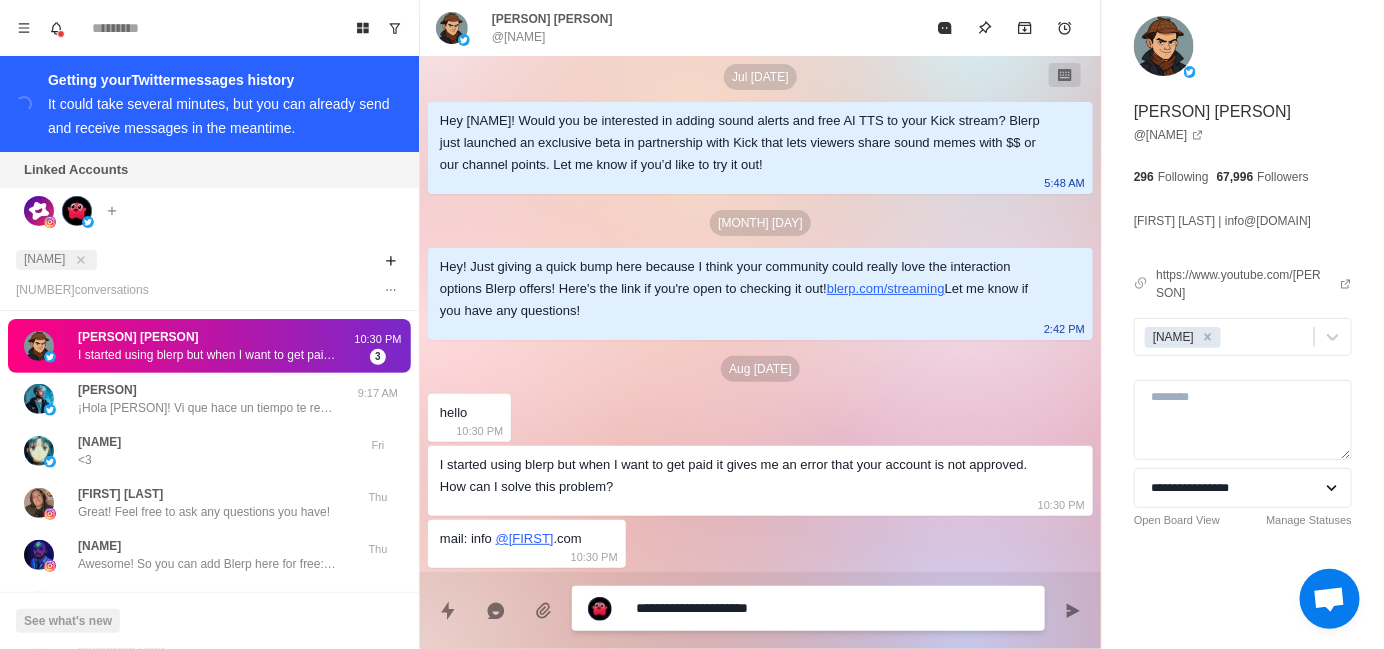 type on "*" 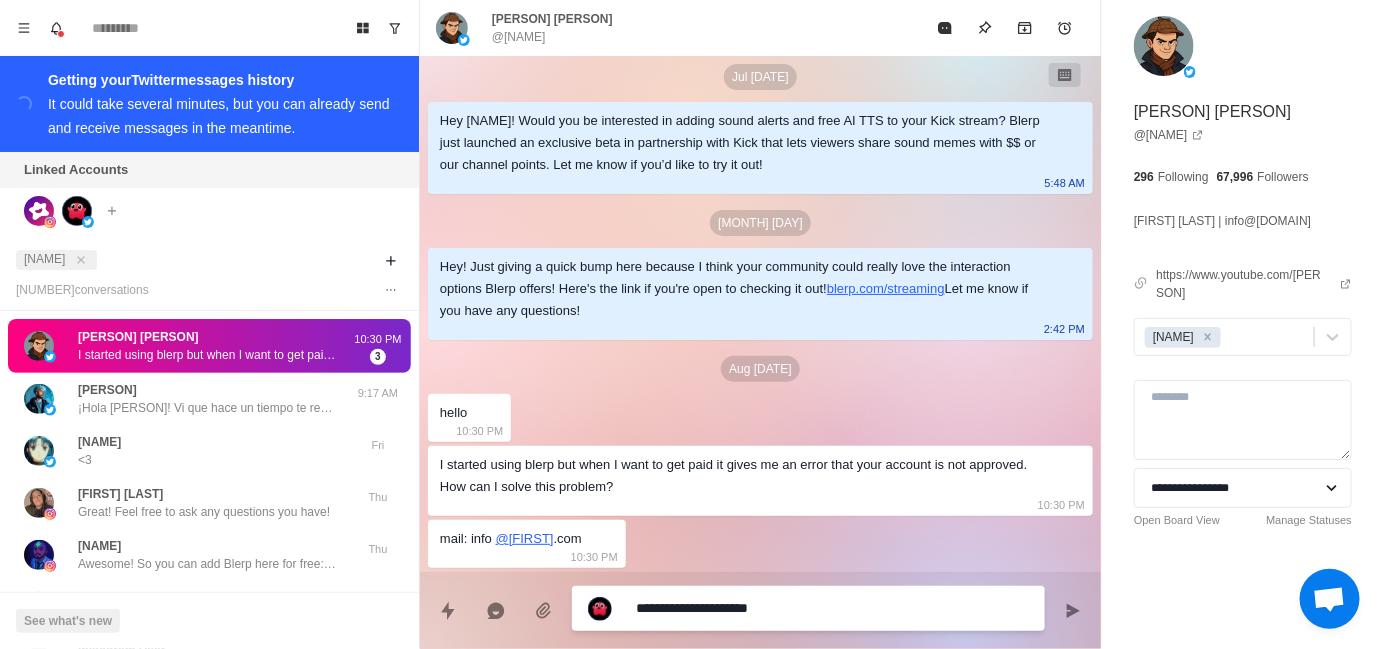 type on "**********" 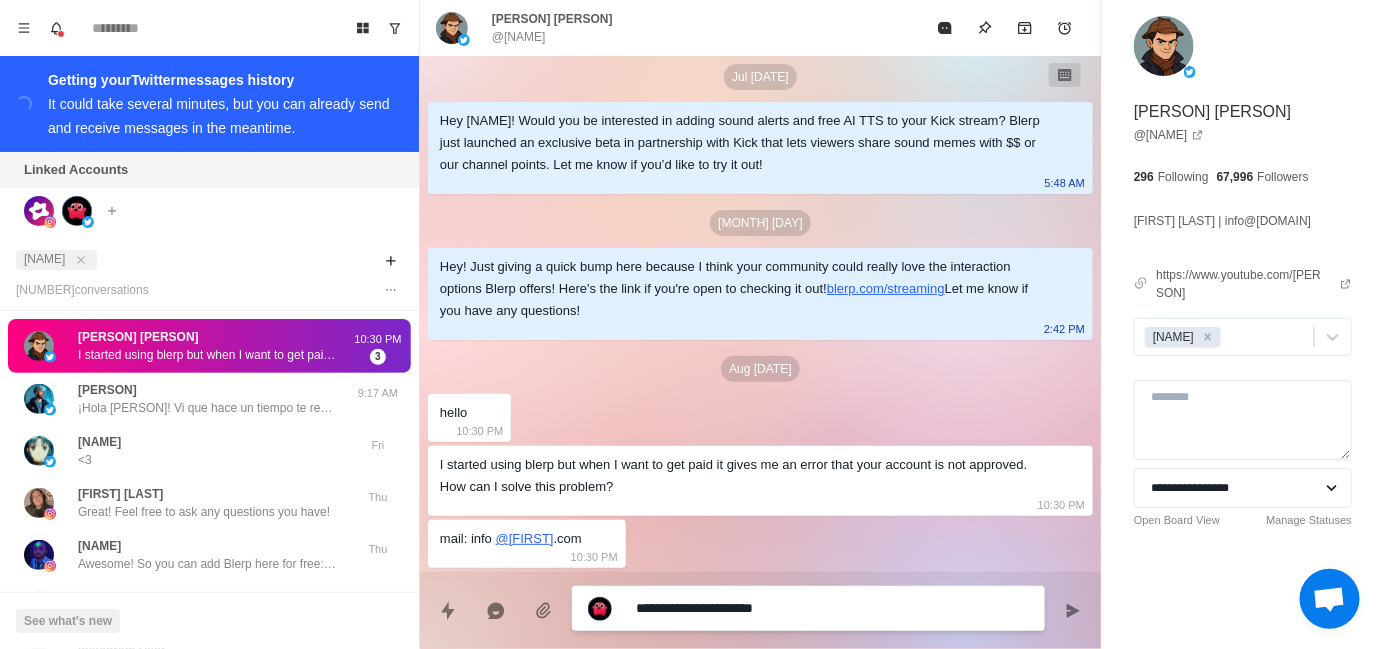 type on "*" 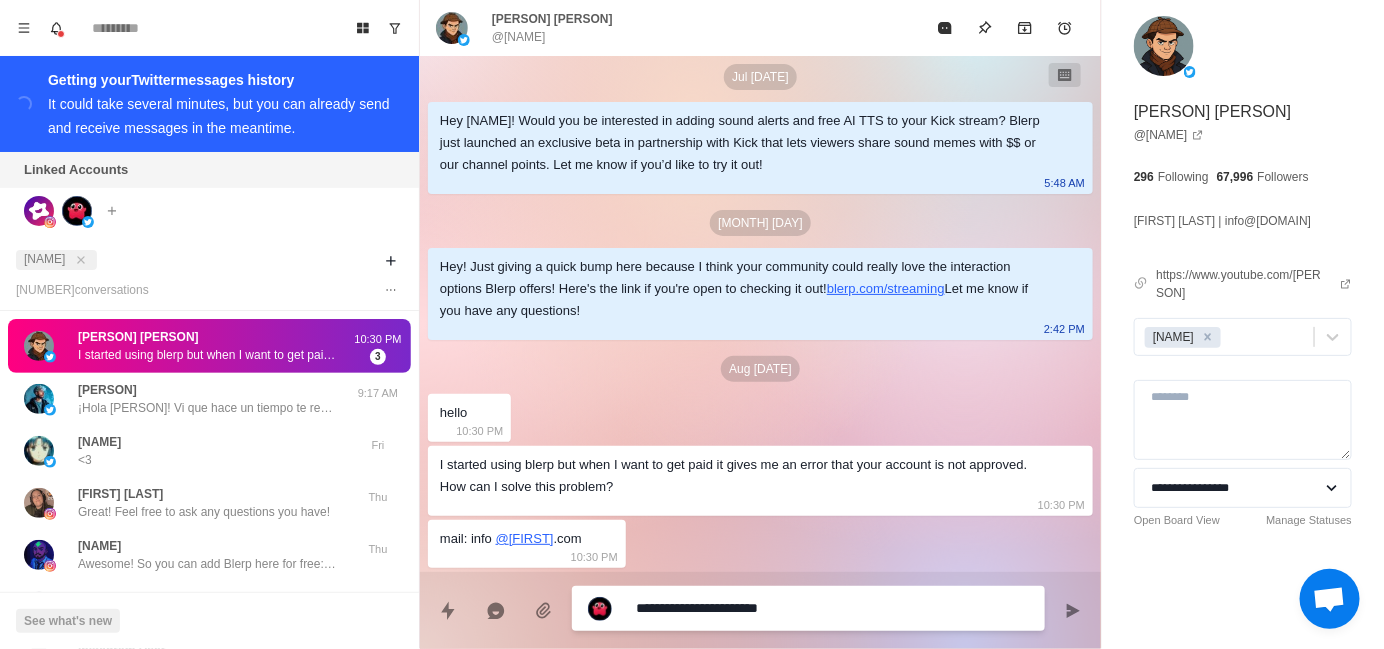 type on "*" 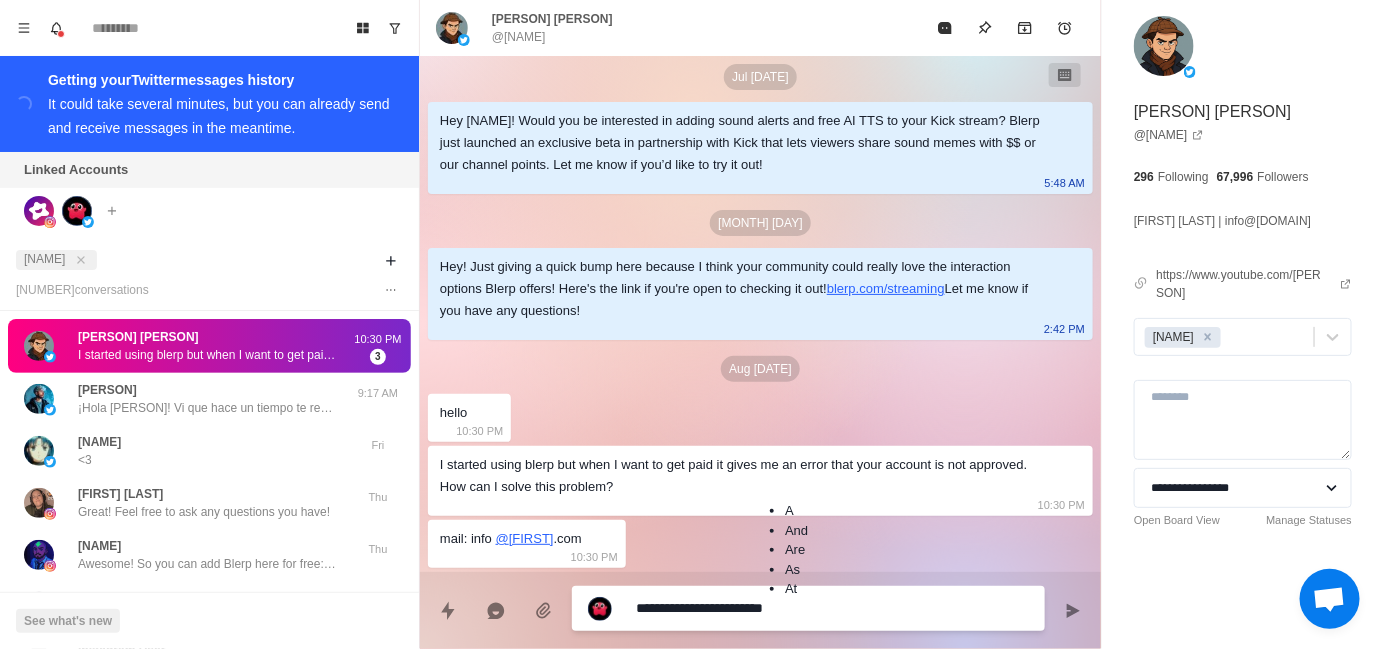 type on "*" 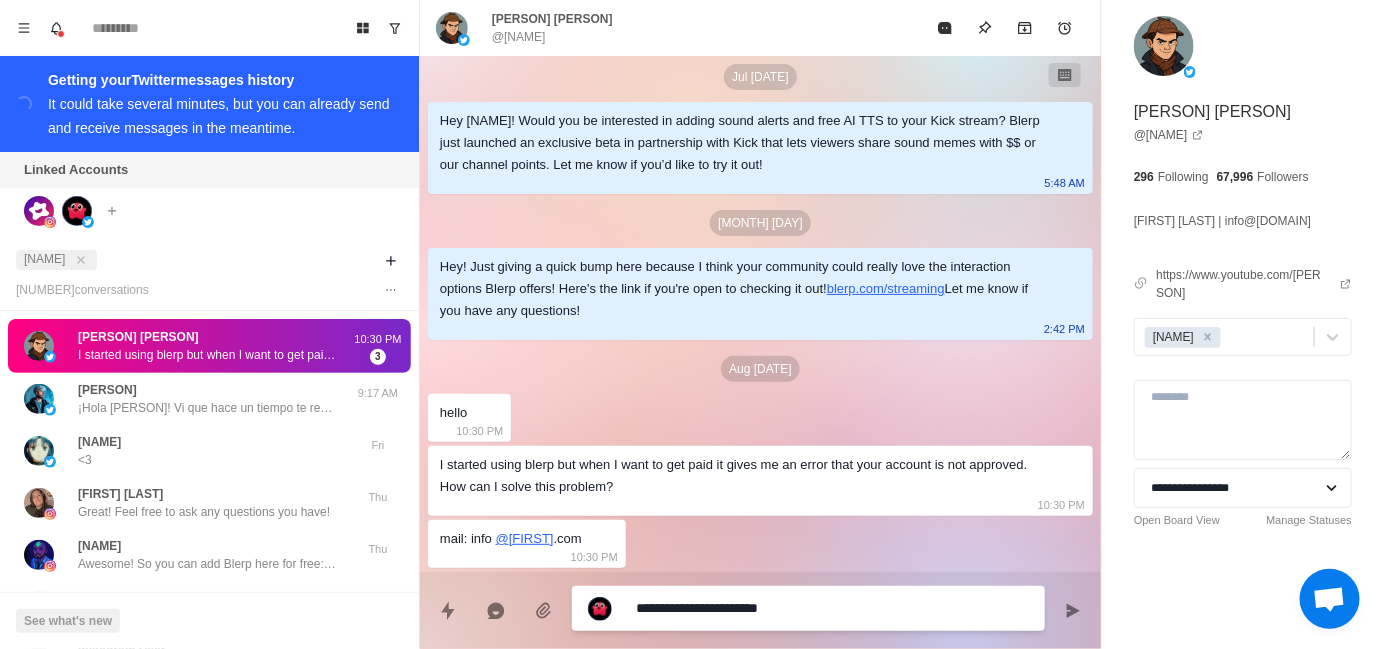 type on "*" 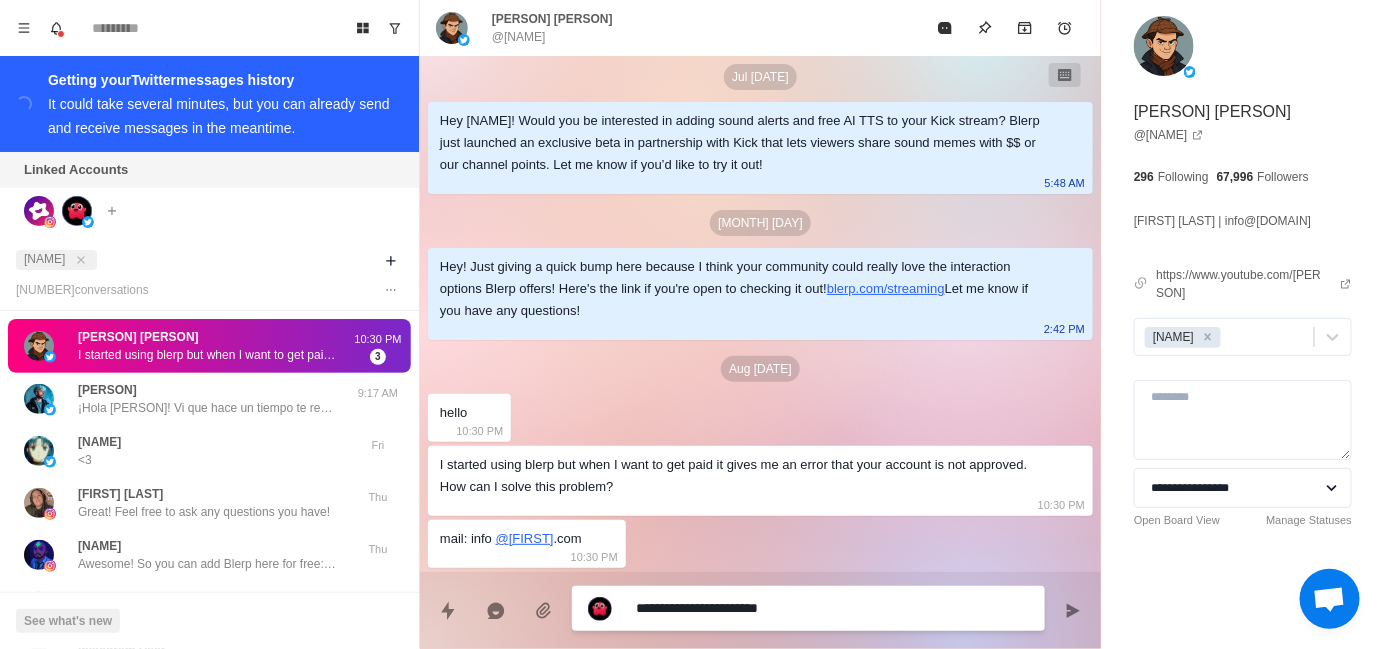 type on "**********" 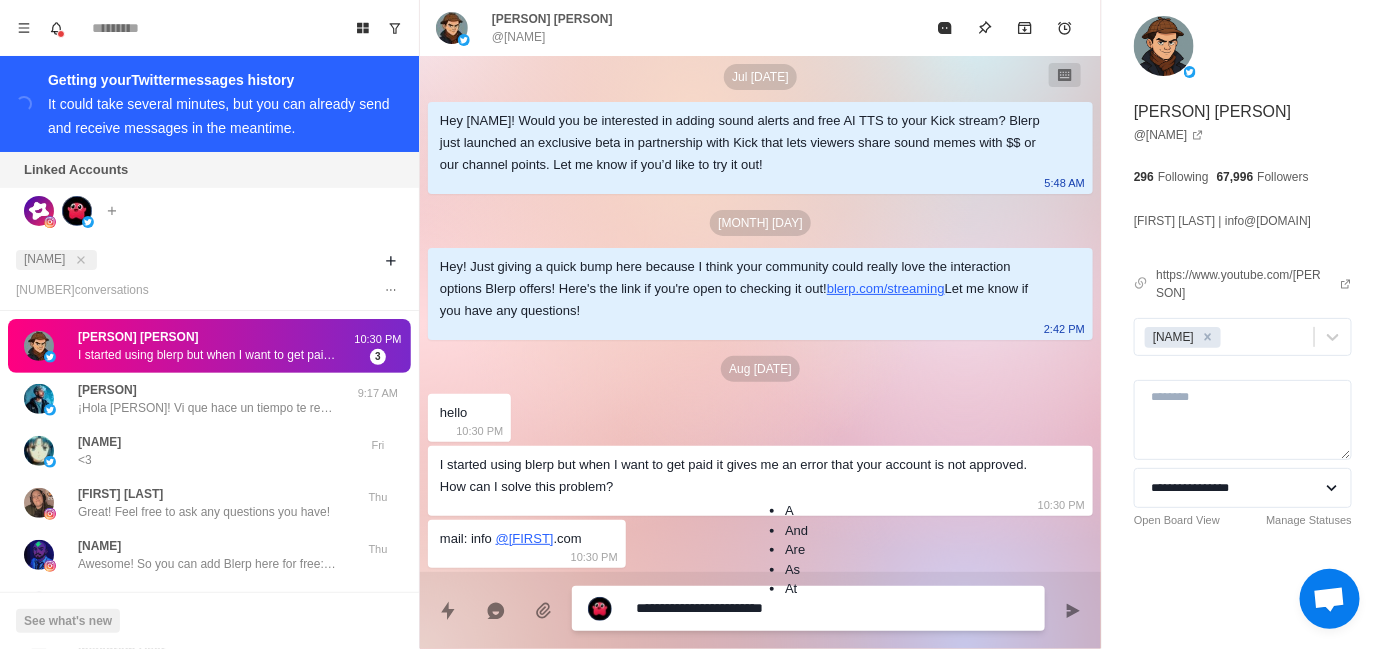 type on "*" 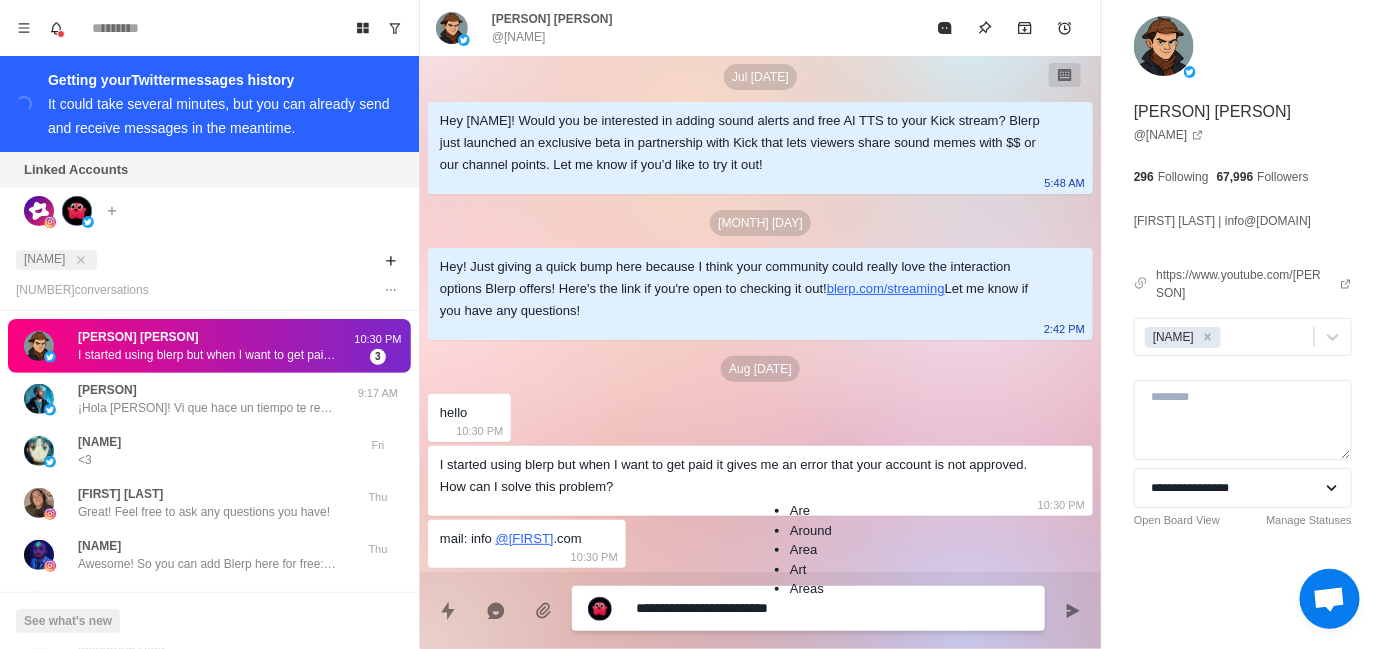 type on "*" 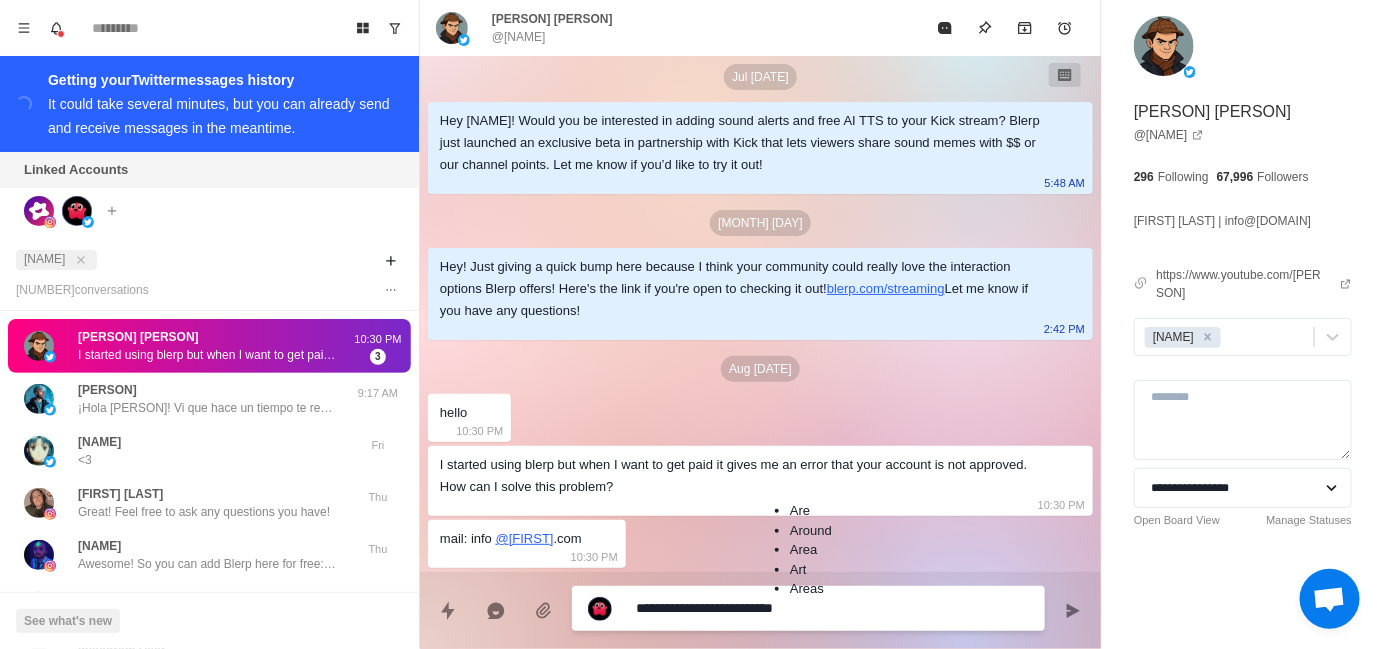 type on "*" 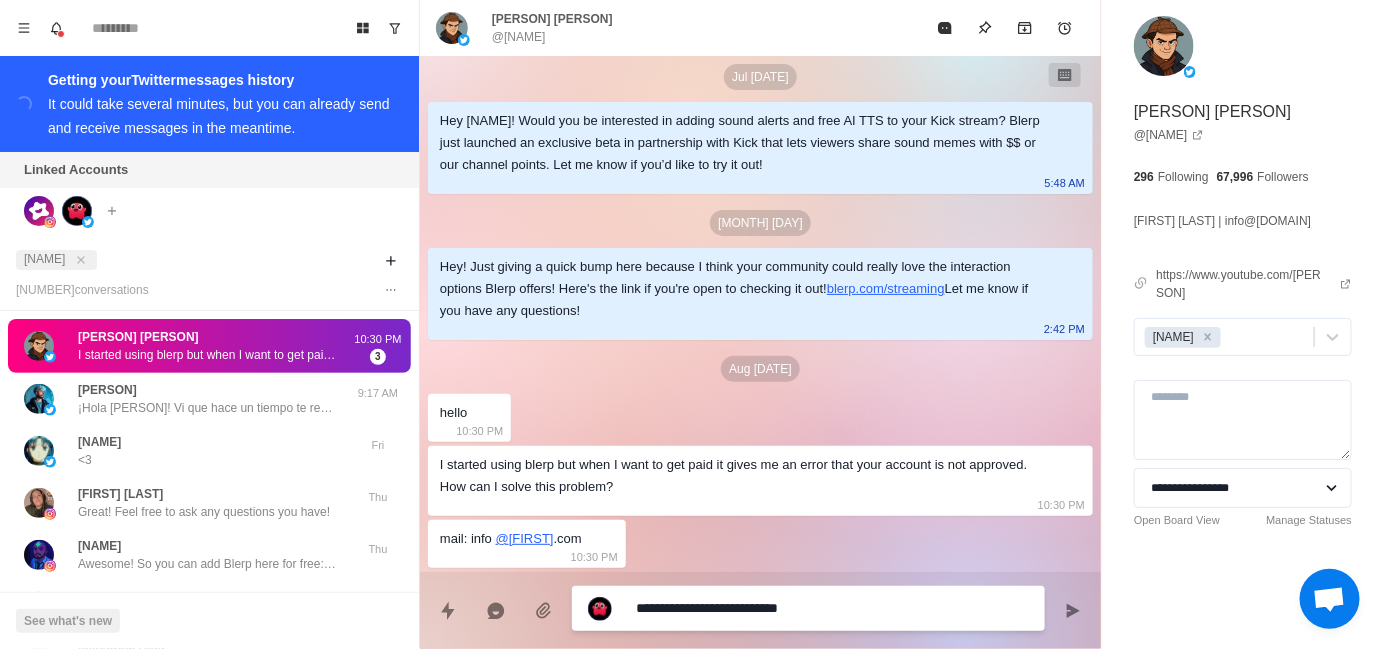 type on "*" 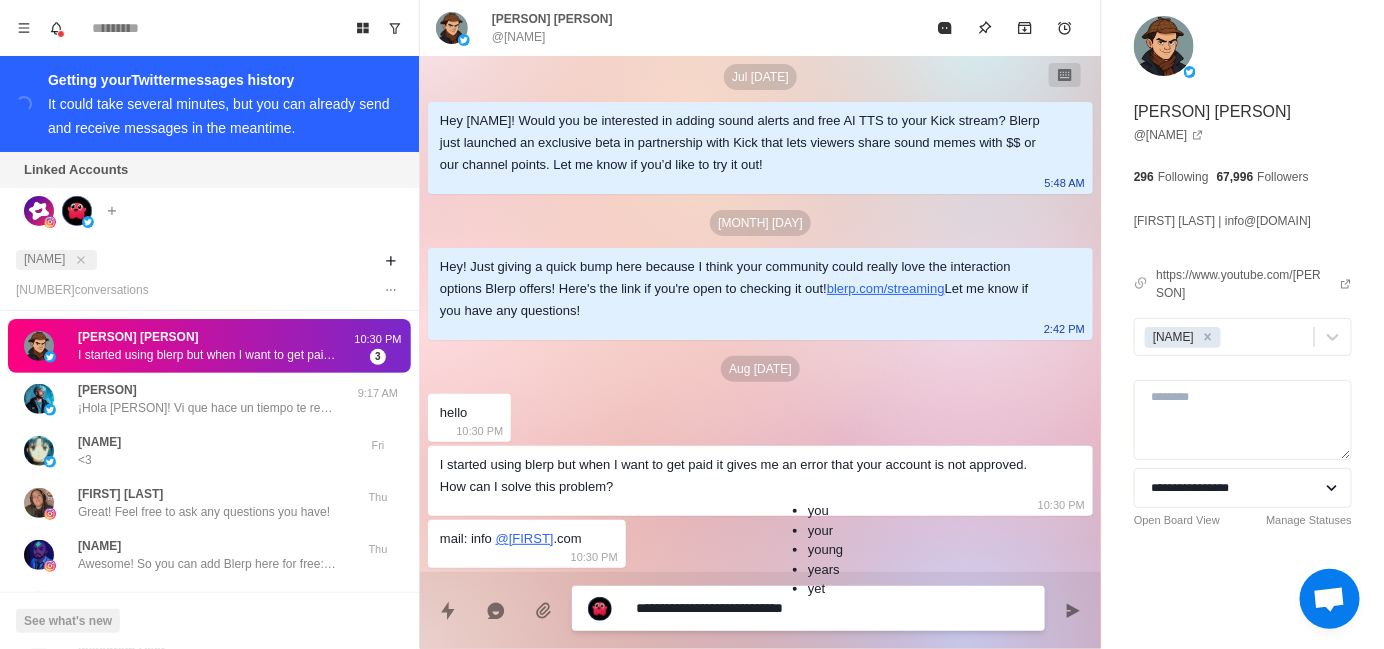 type on "*" 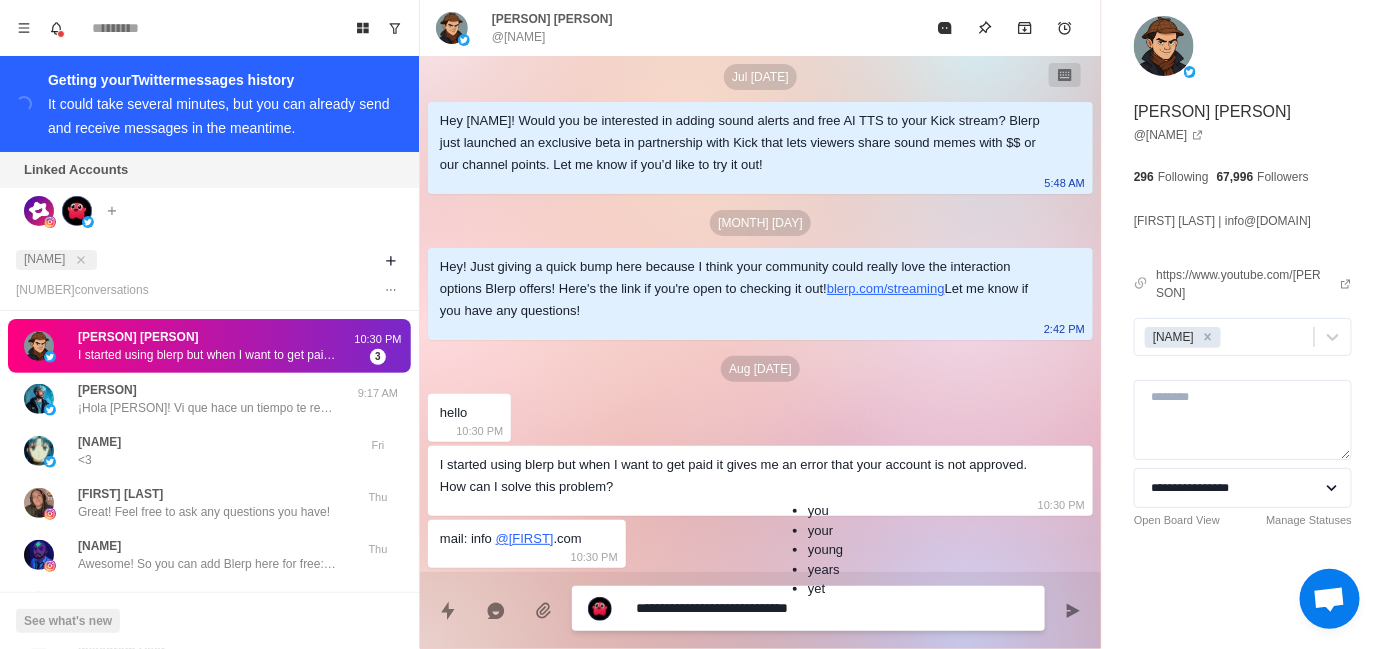 type on "*" 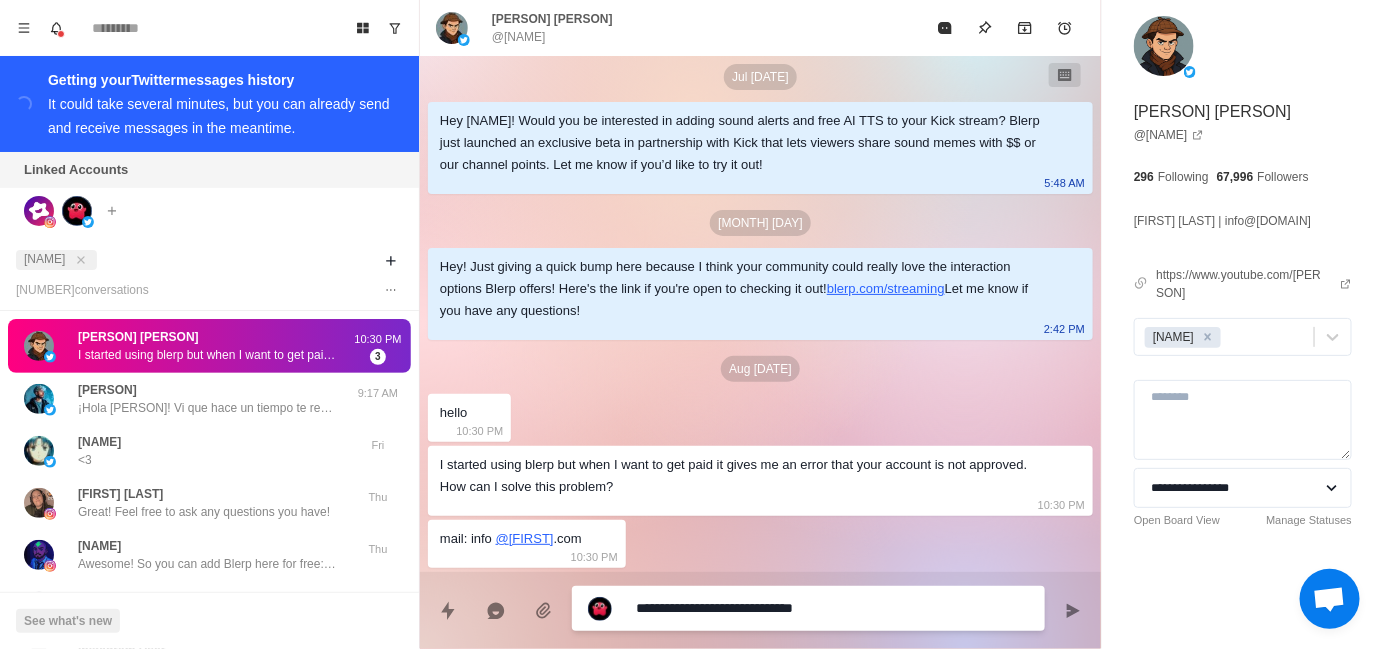 type on "*" 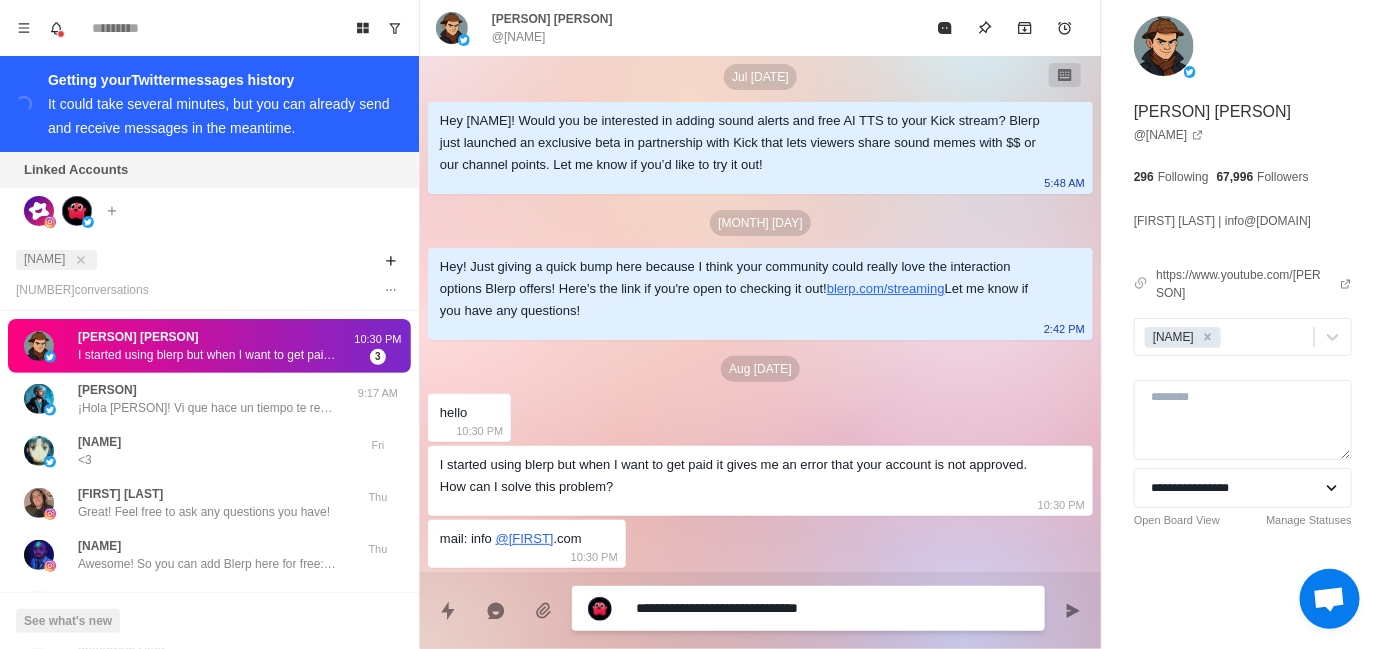 type on "*" 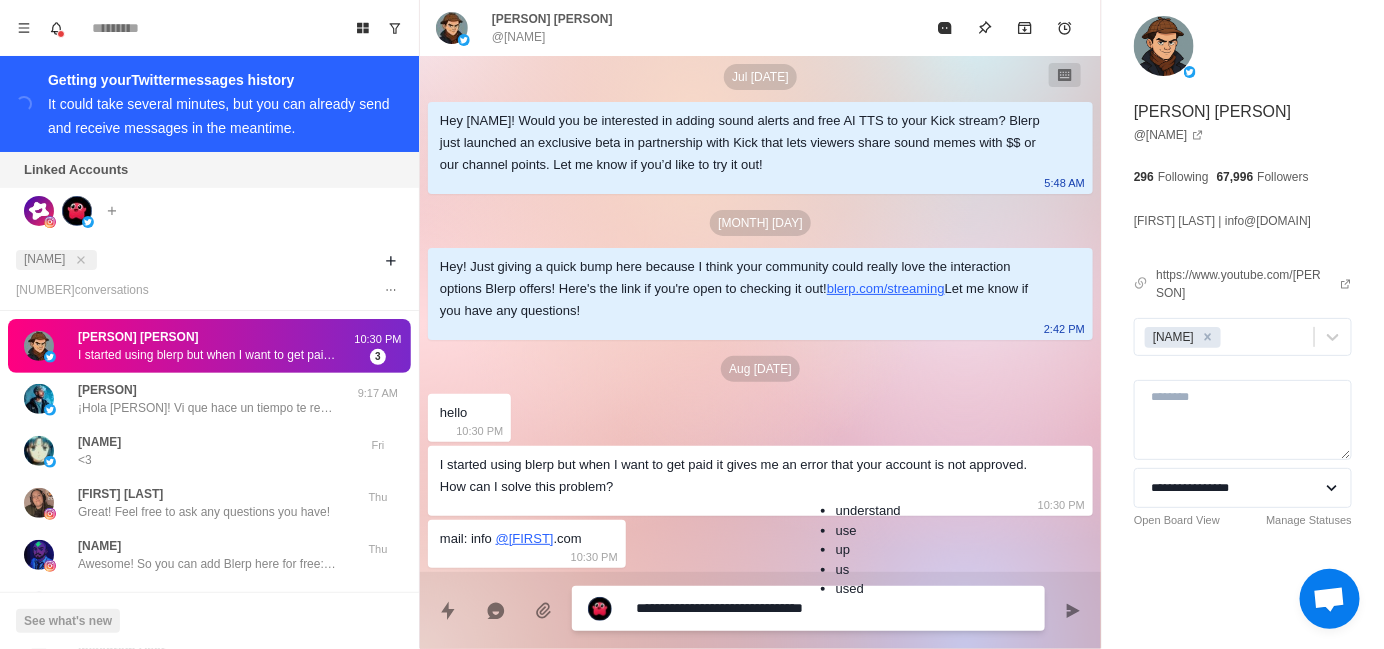 type on "*" 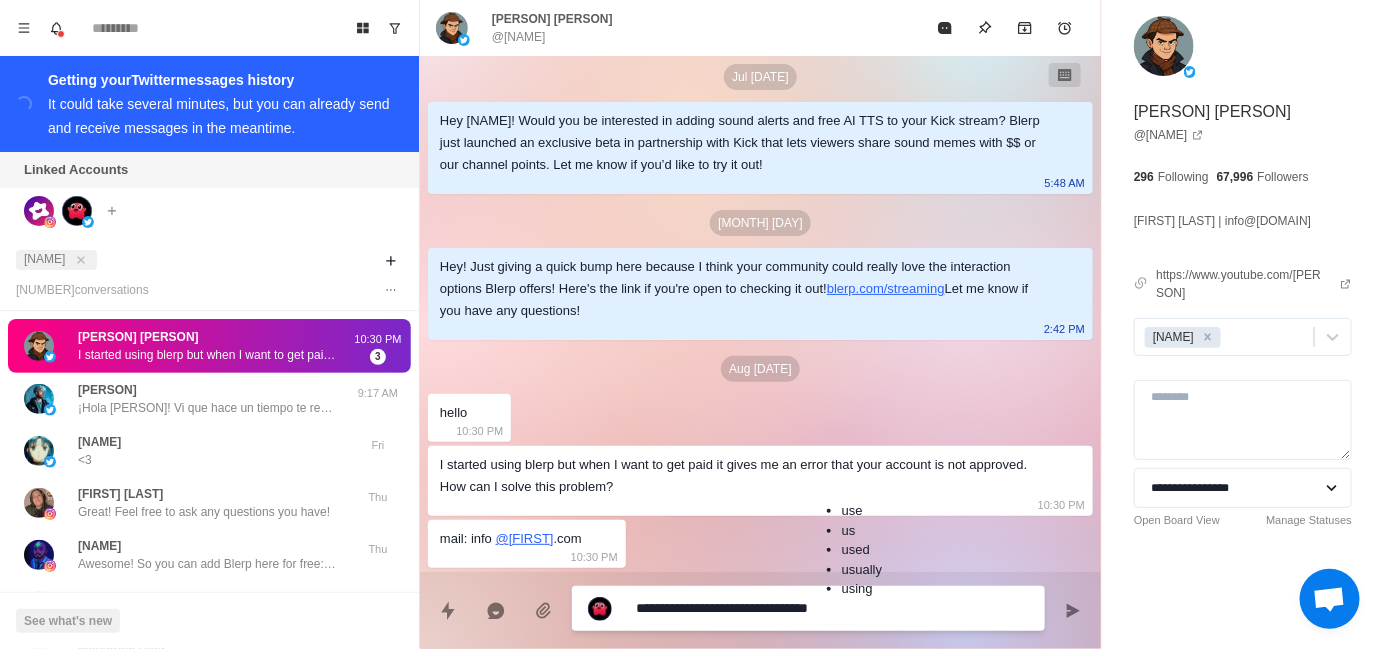 type on "*" 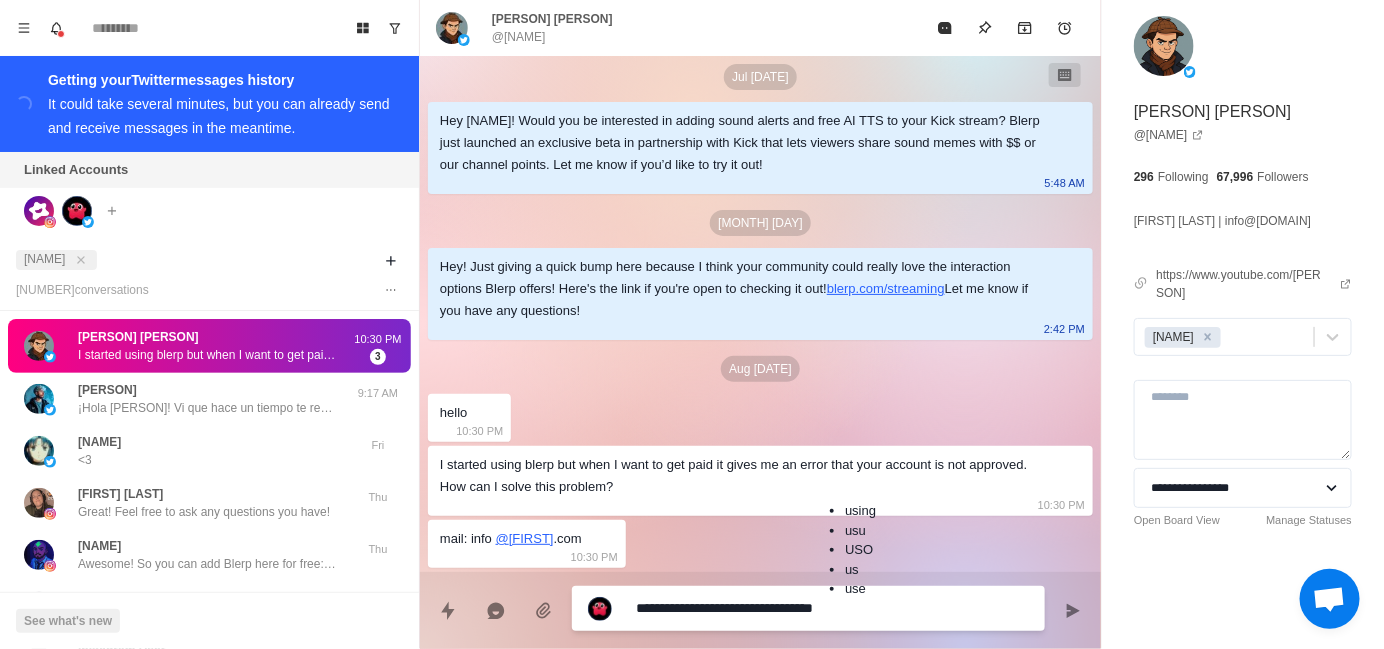 type on "*" 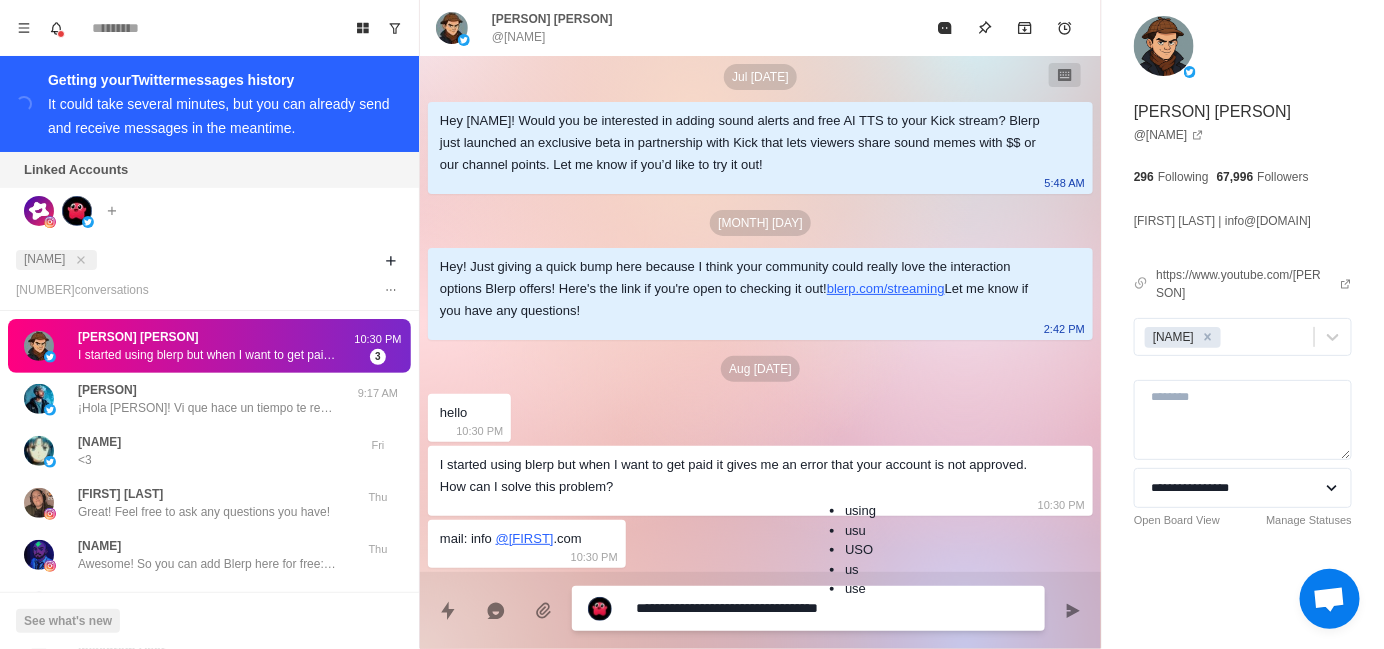 type on "*" 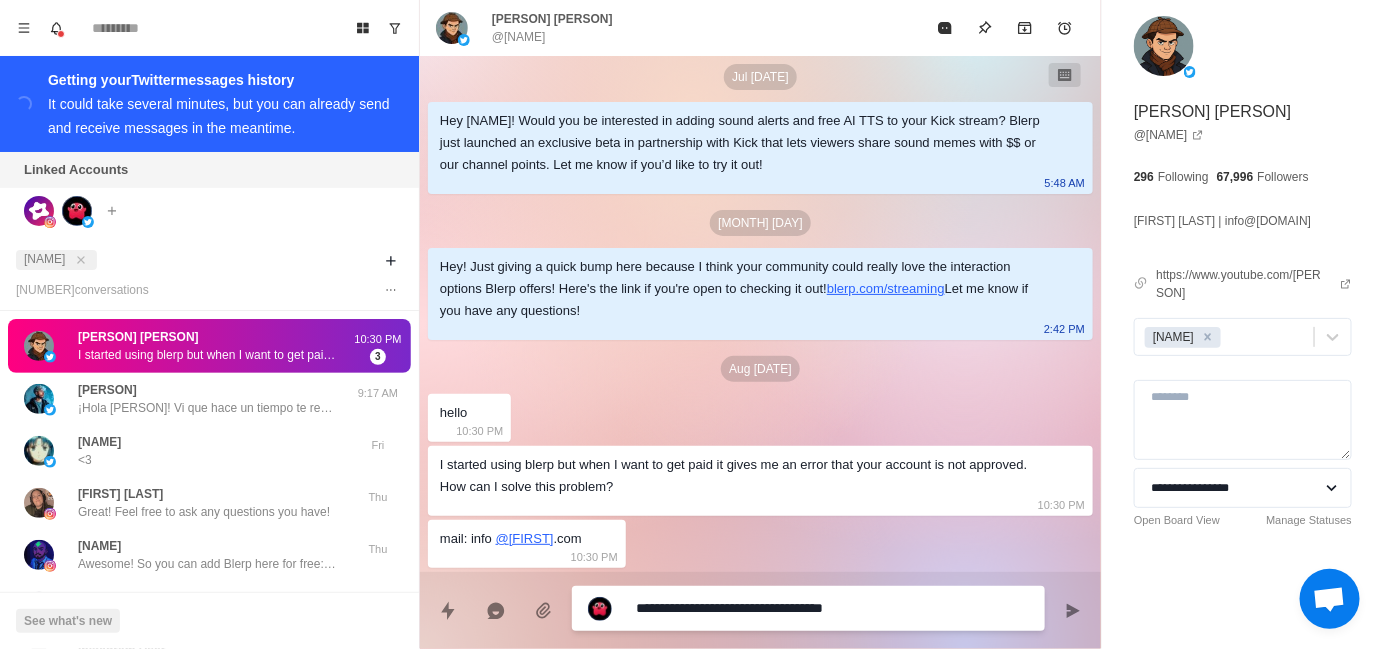 type on "*" 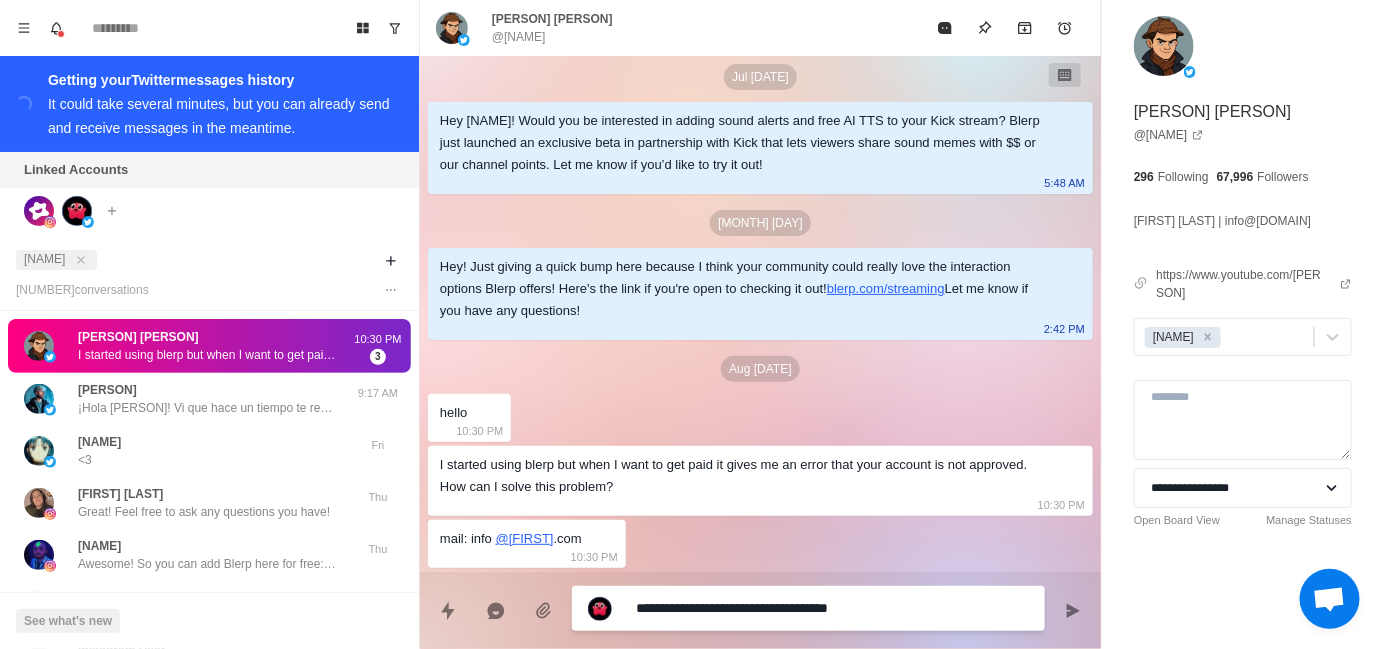 type on "*" 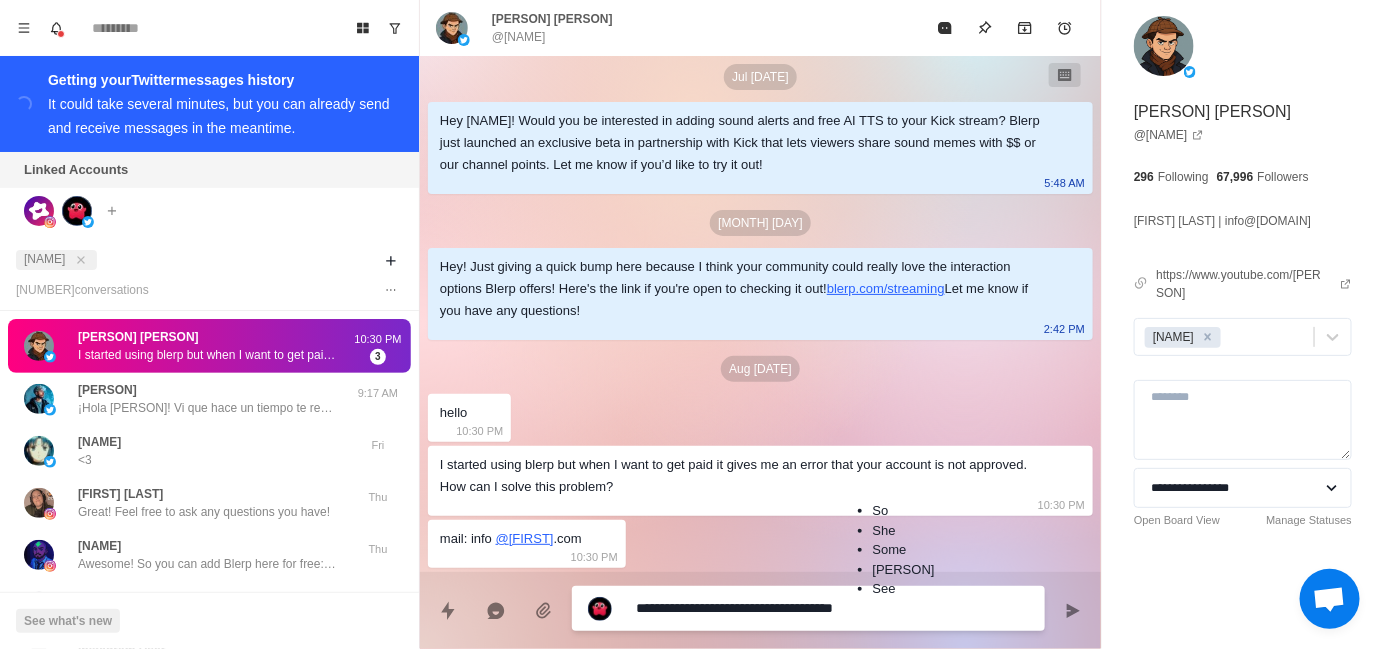 type on "*" 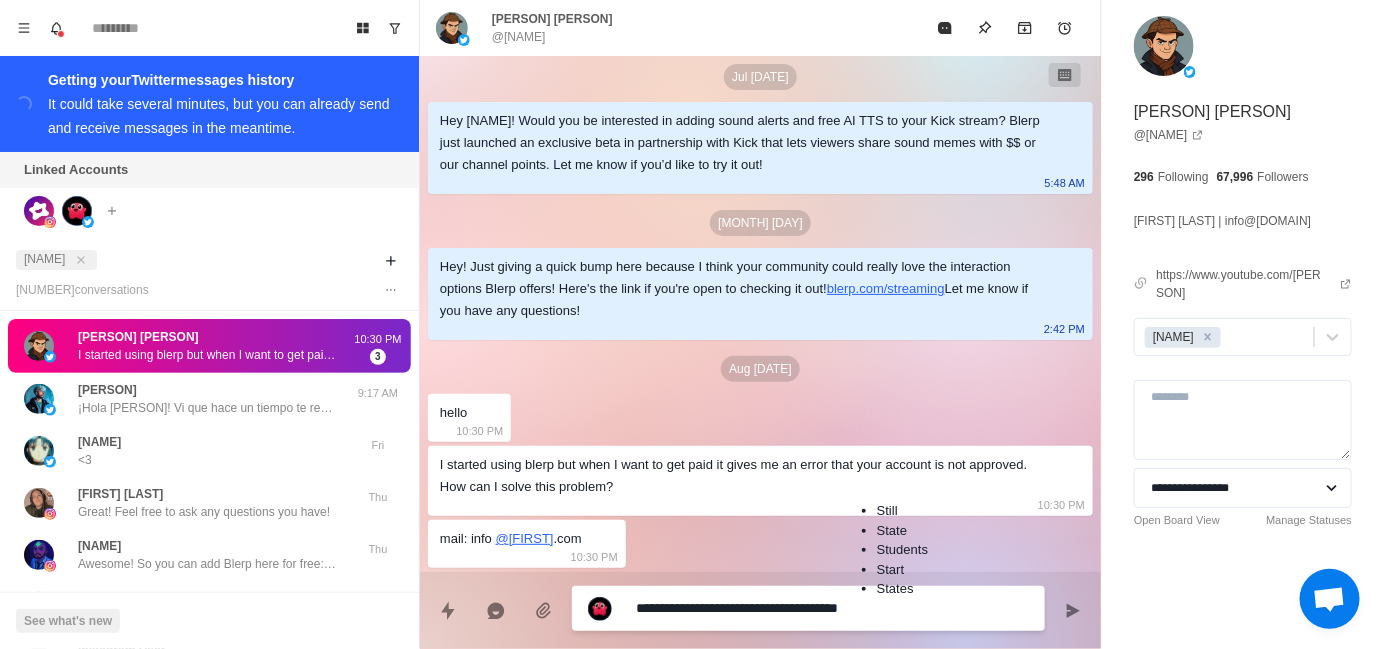 type on "*" 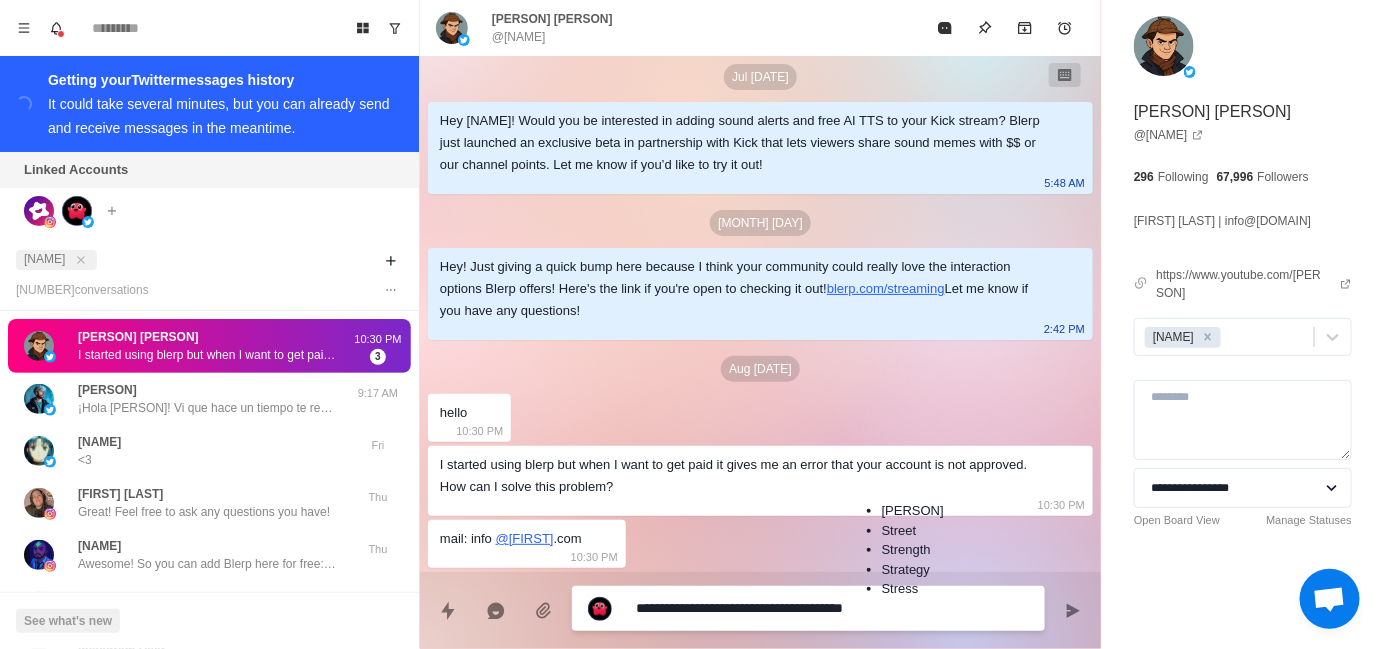 type on "*" 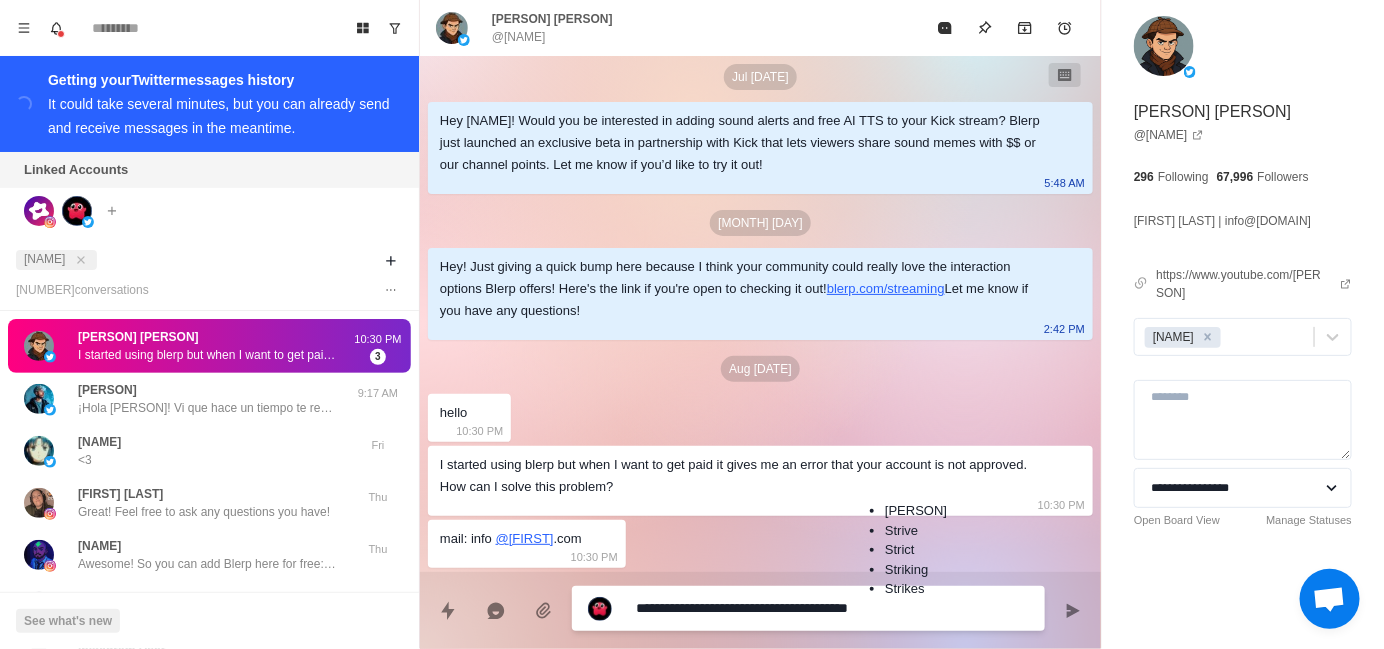 type on "*" 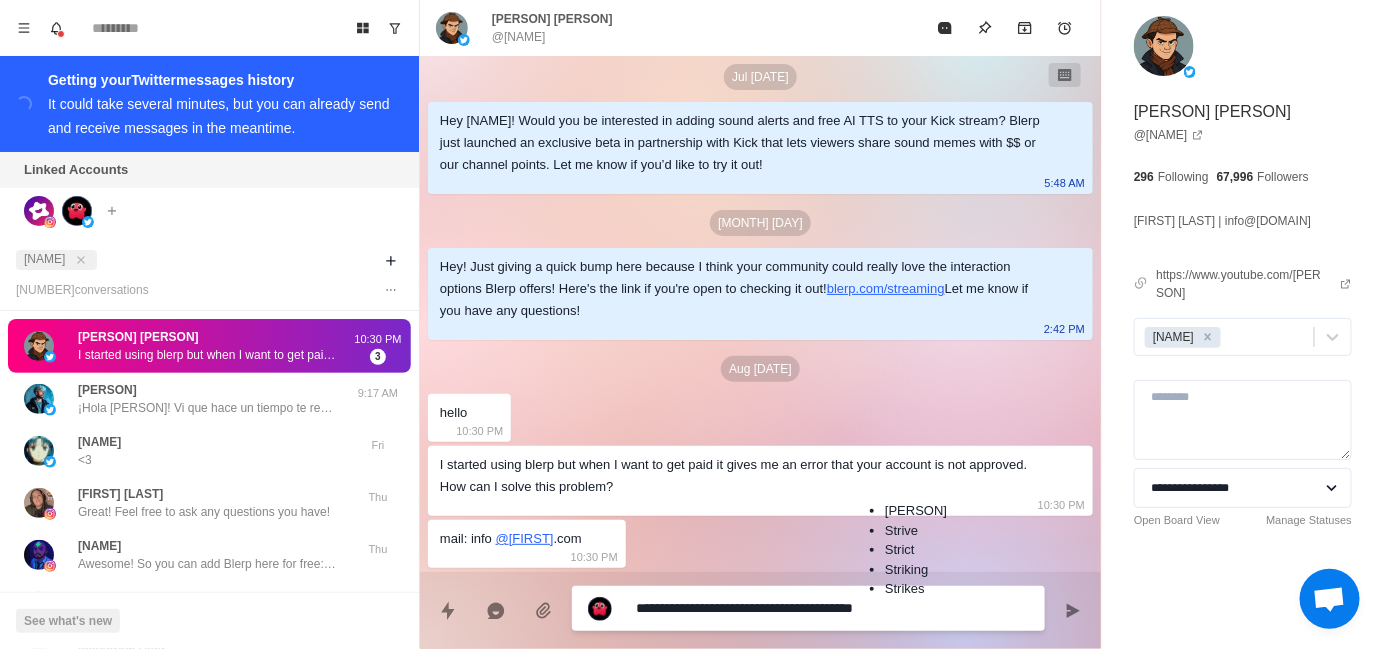 type on "*" 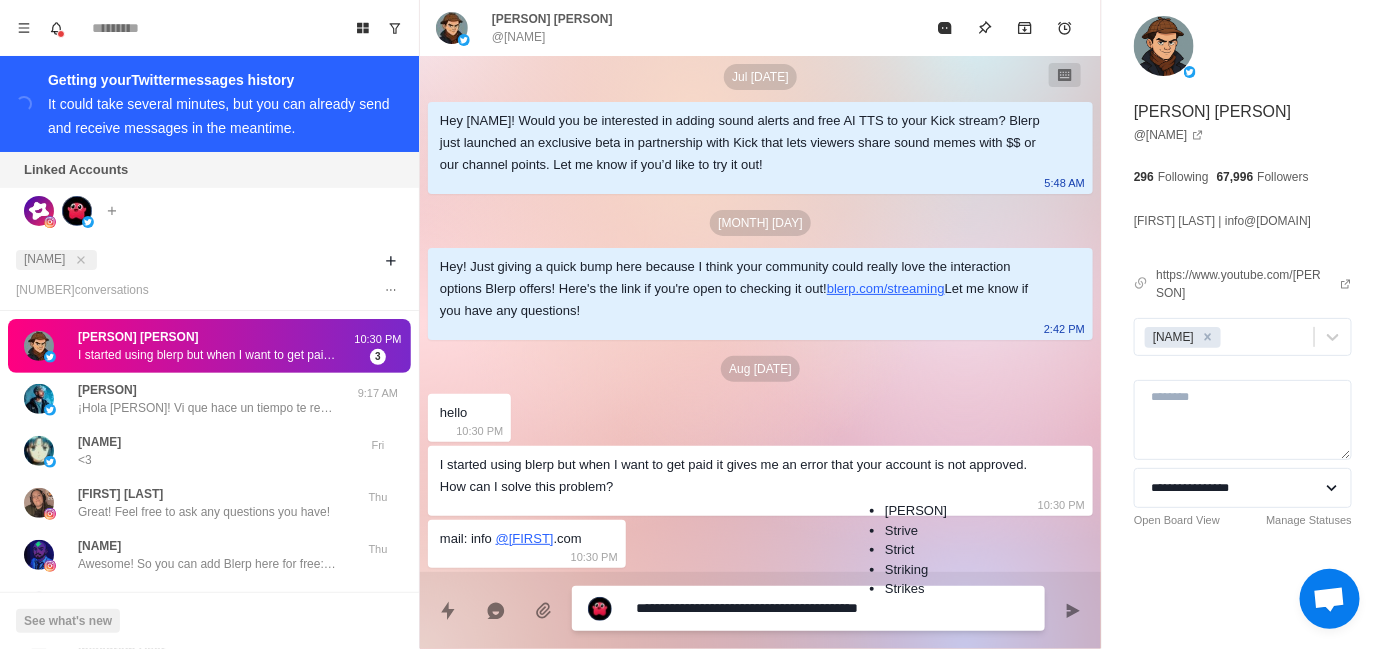 type on "*" 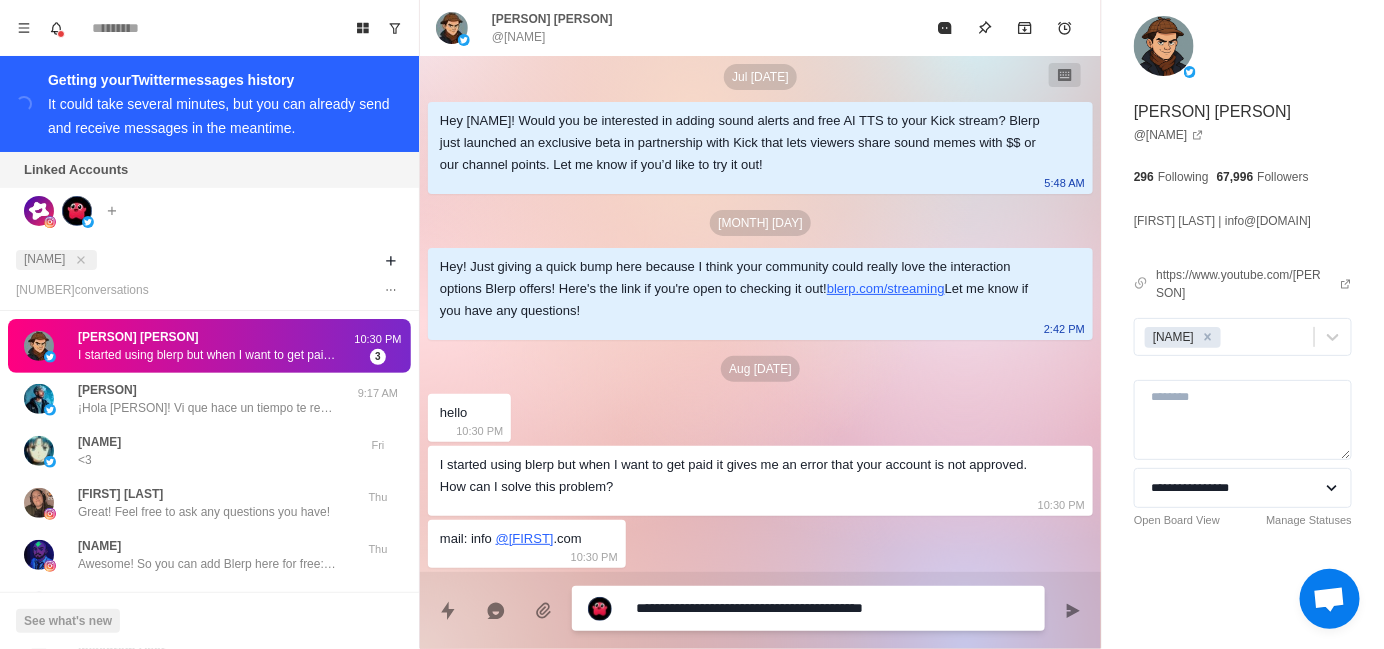 type on "*" 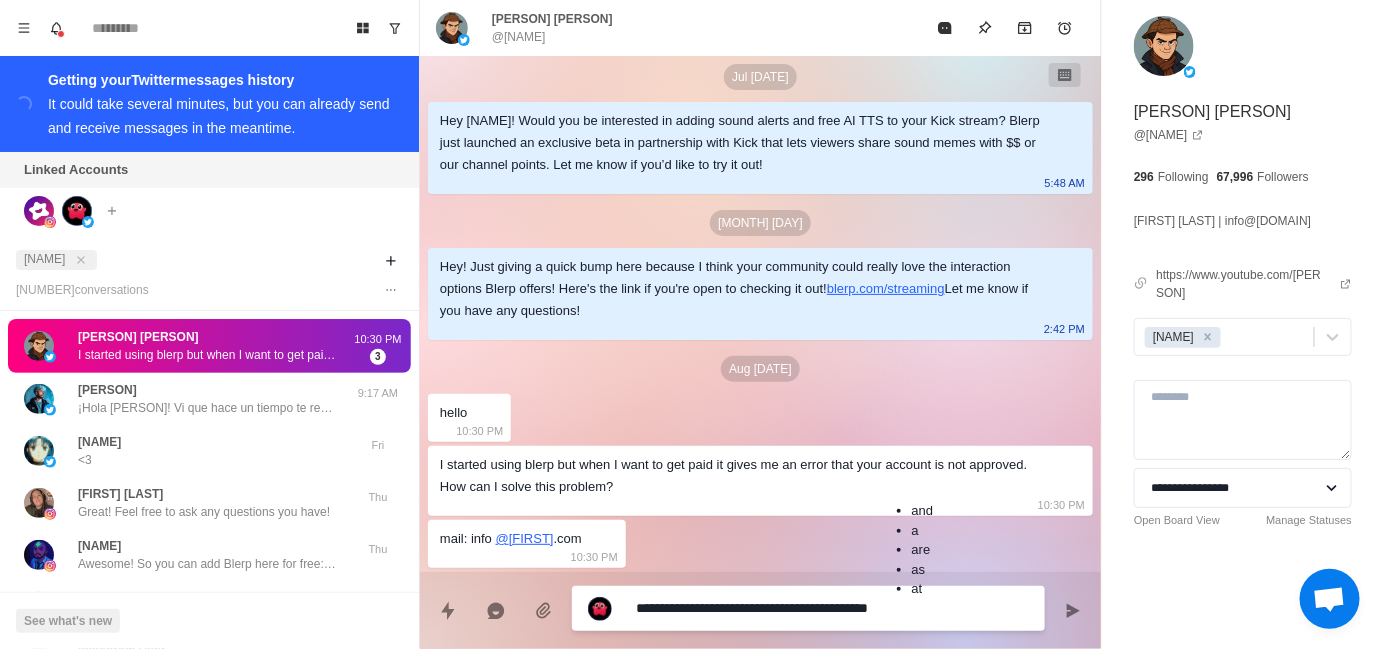 type on "*" 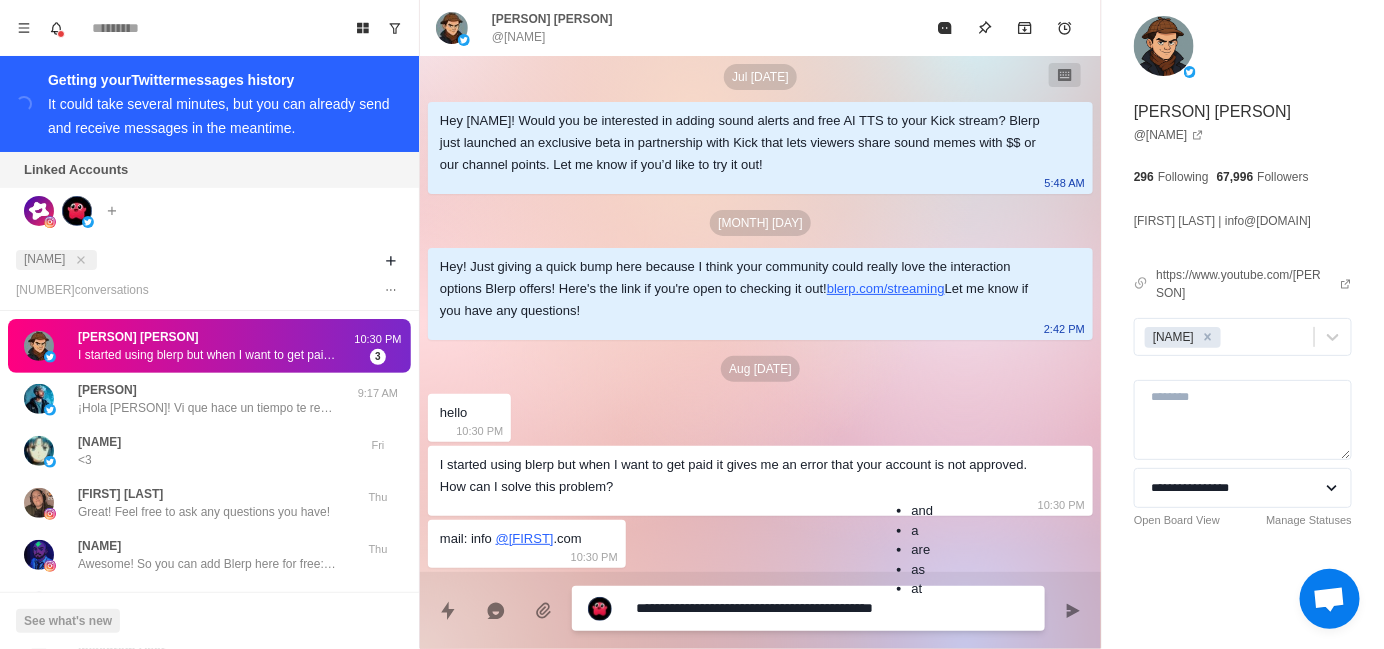 type on "*" 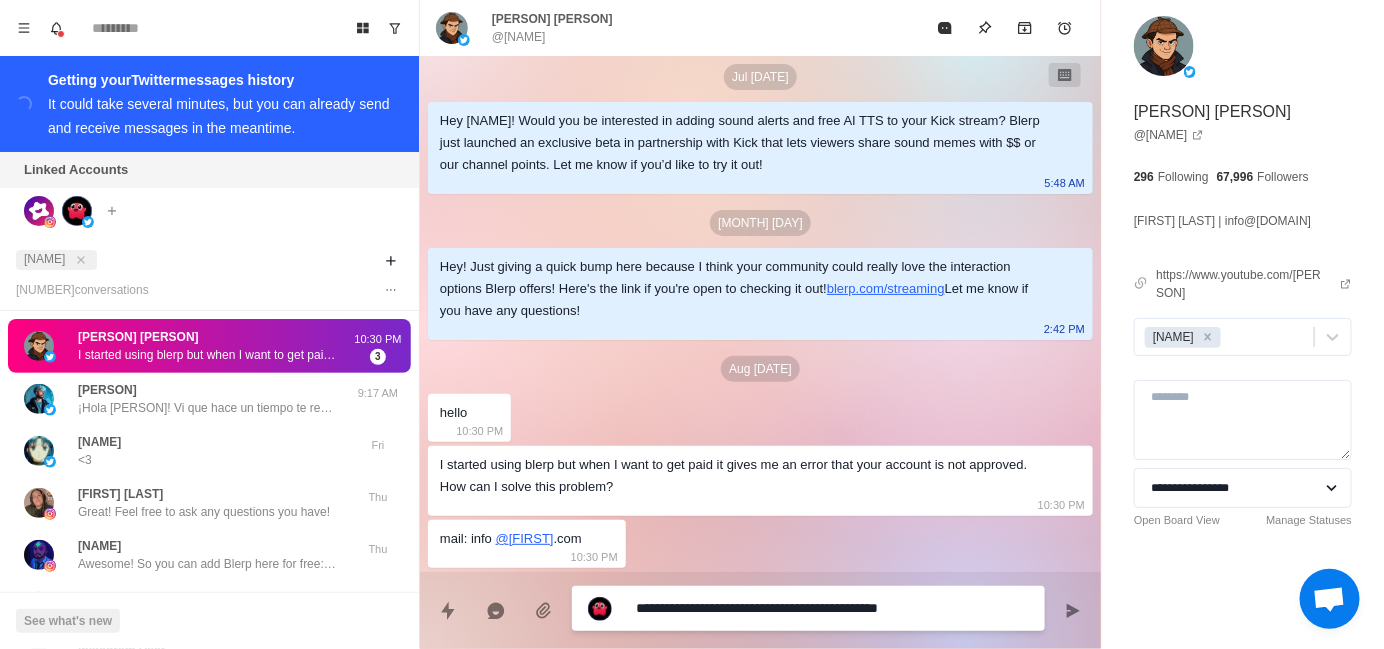type on "*" 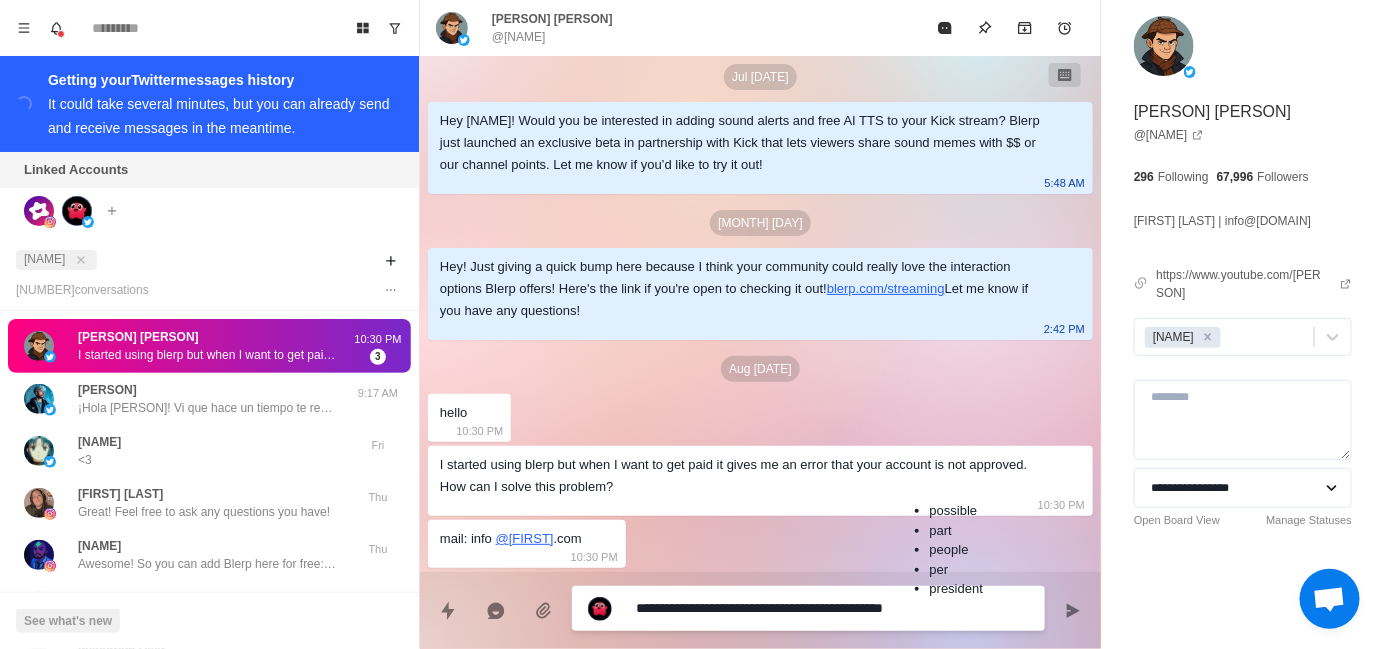 type on "*" 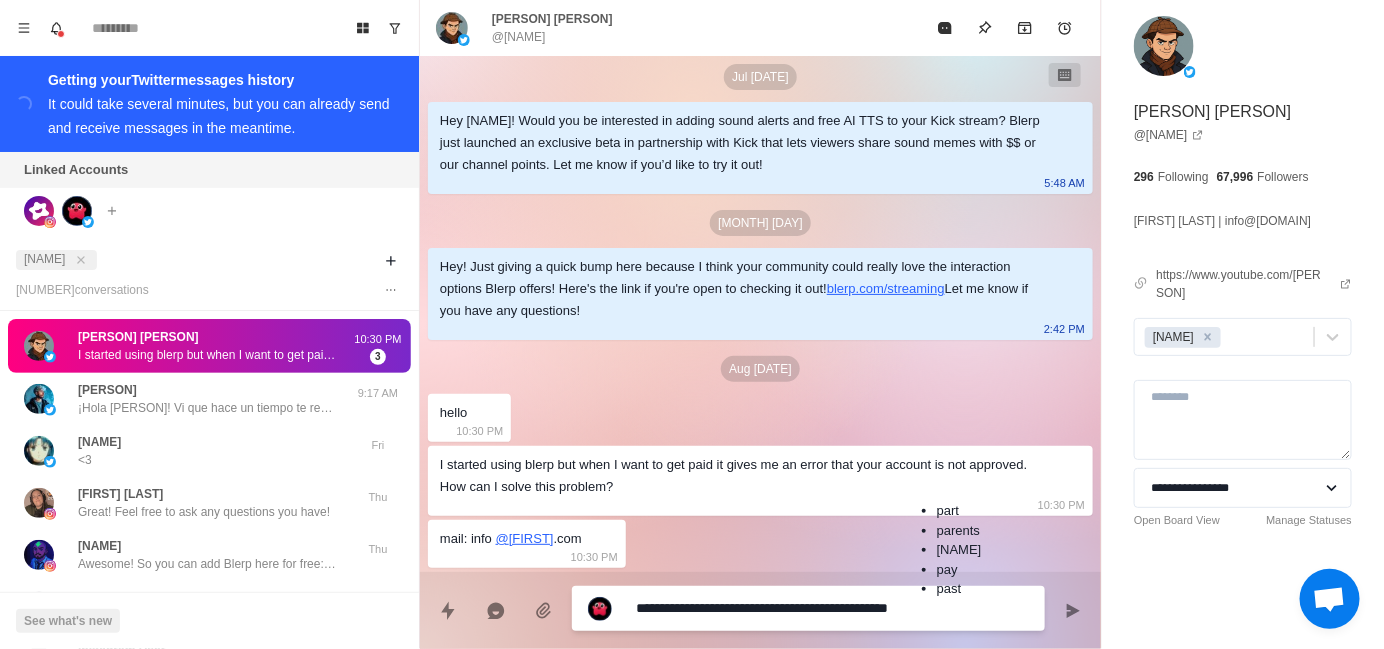 type on "*" 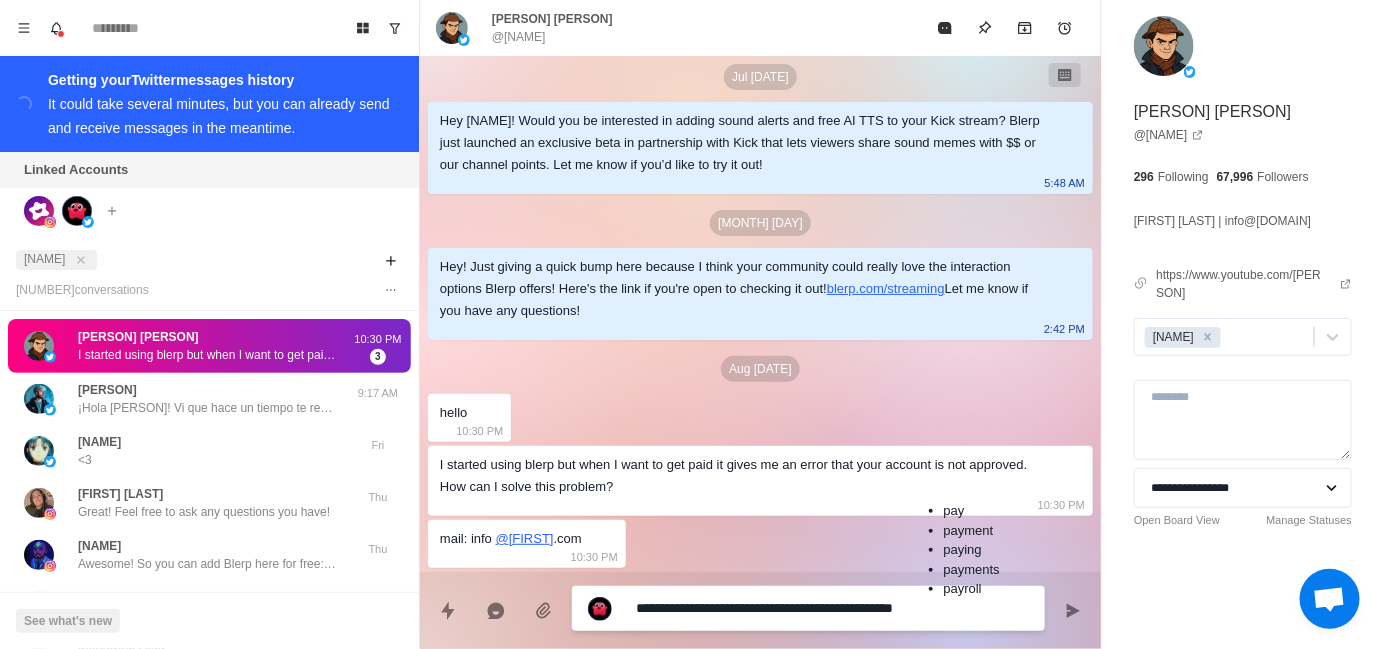 type on "*" 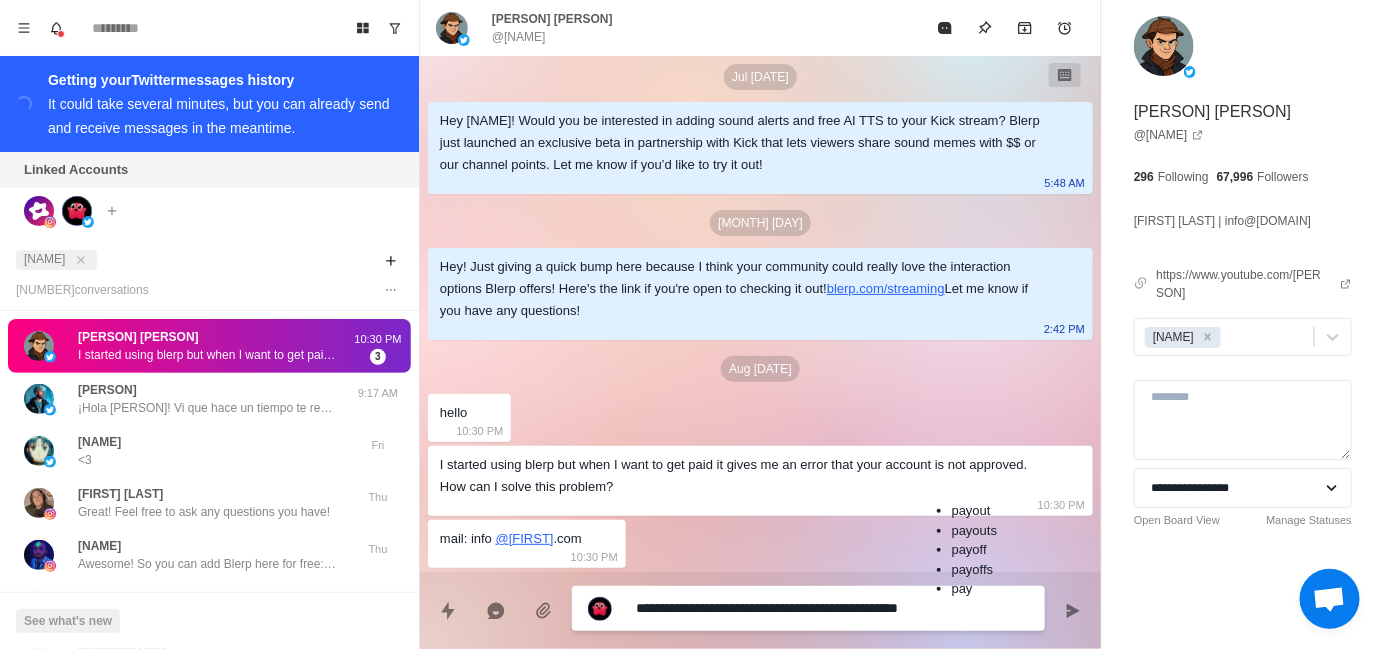 type on "*" 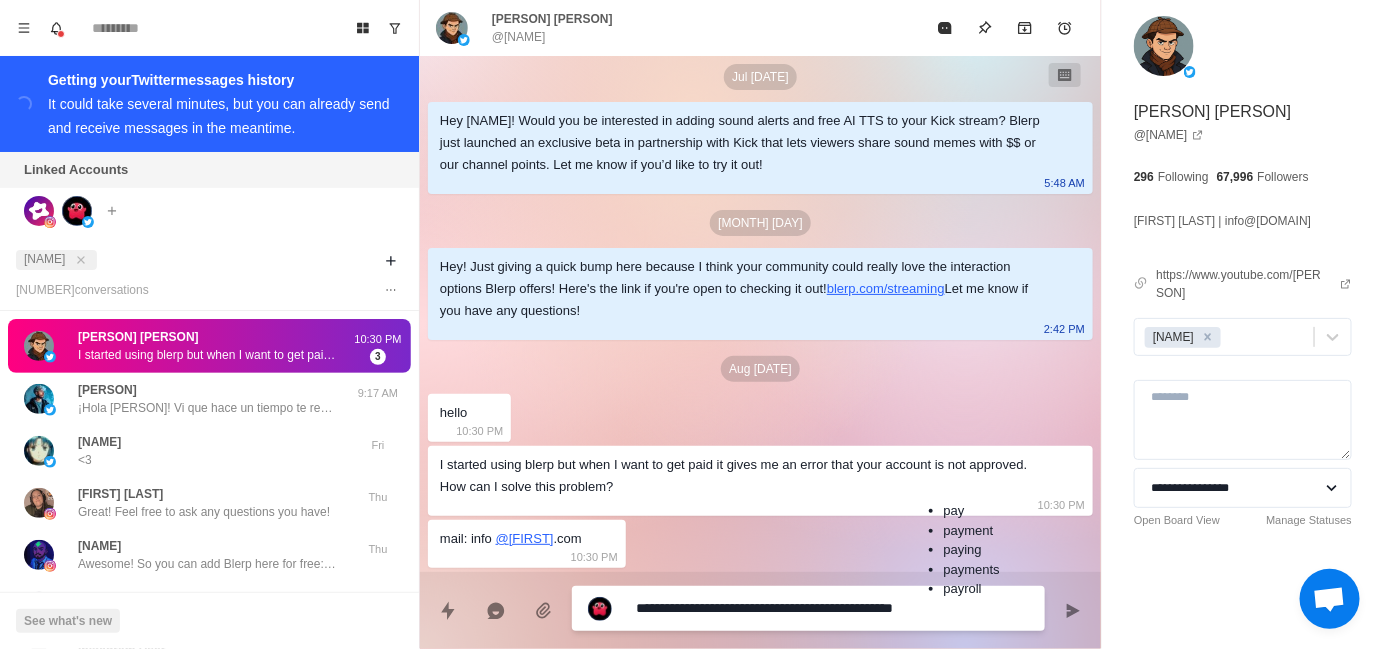 type on "*" 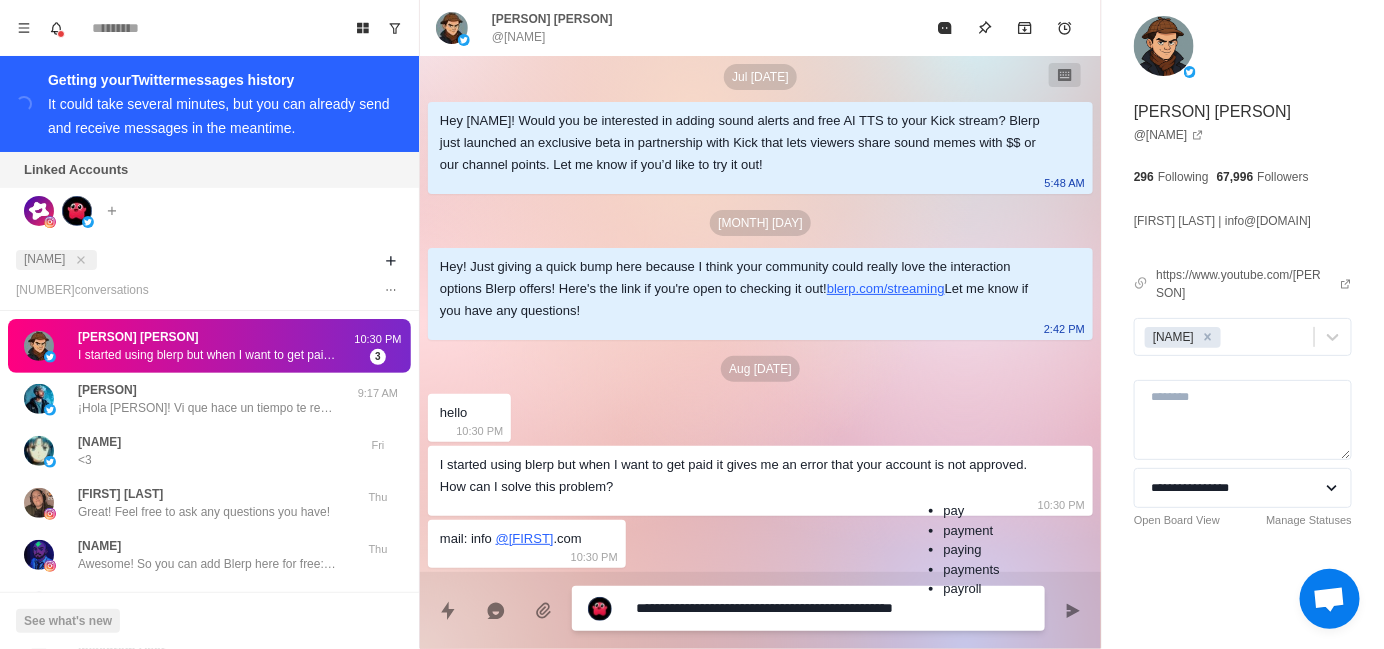 type on "**********" 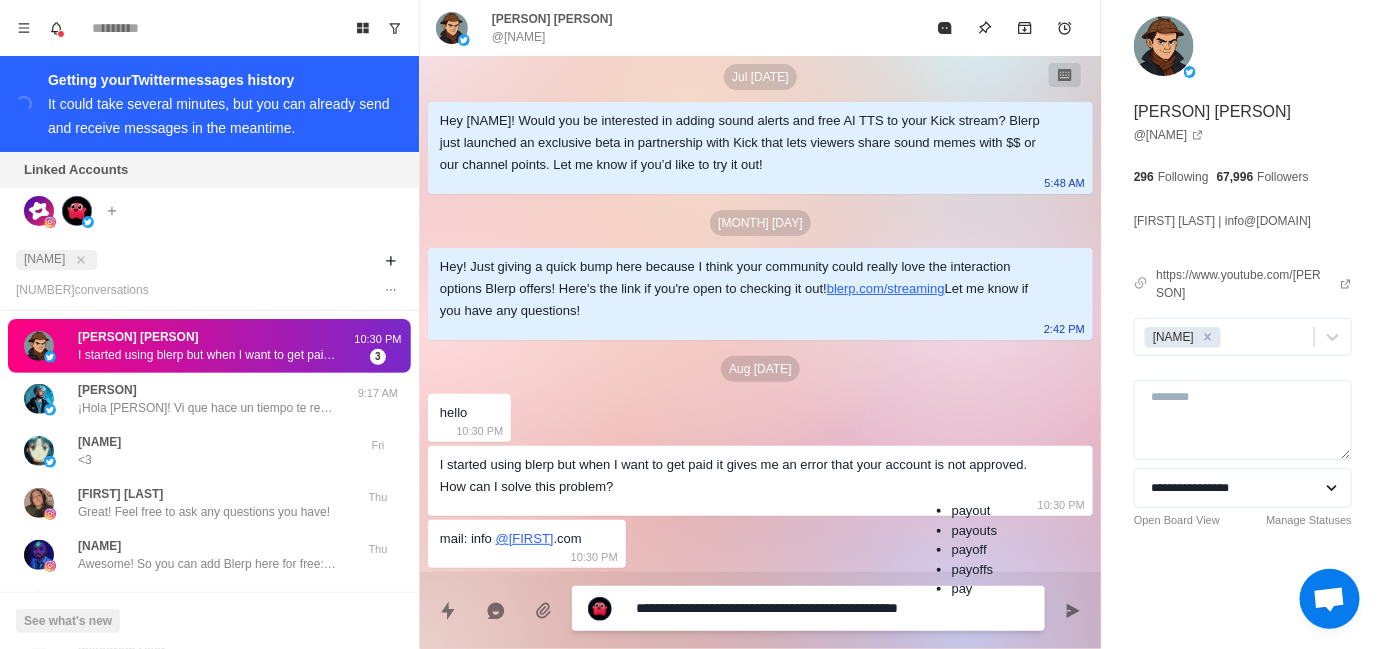 type on "*" 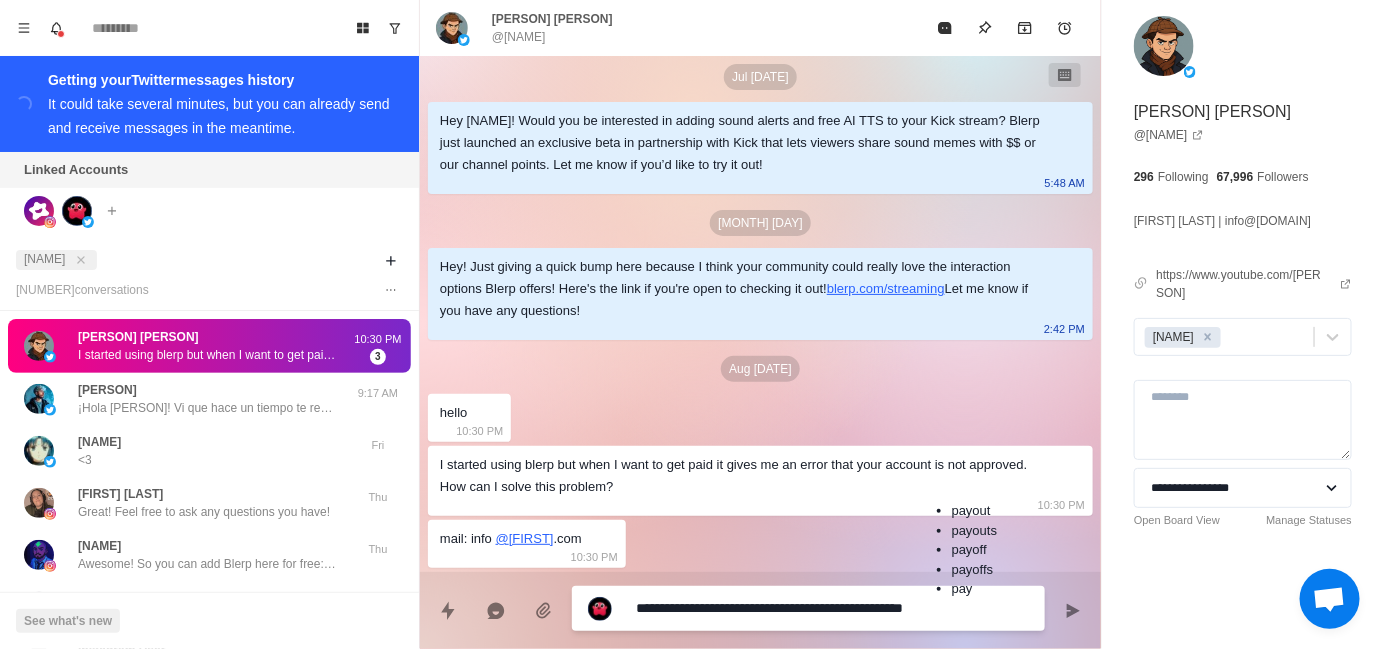 type on "*" 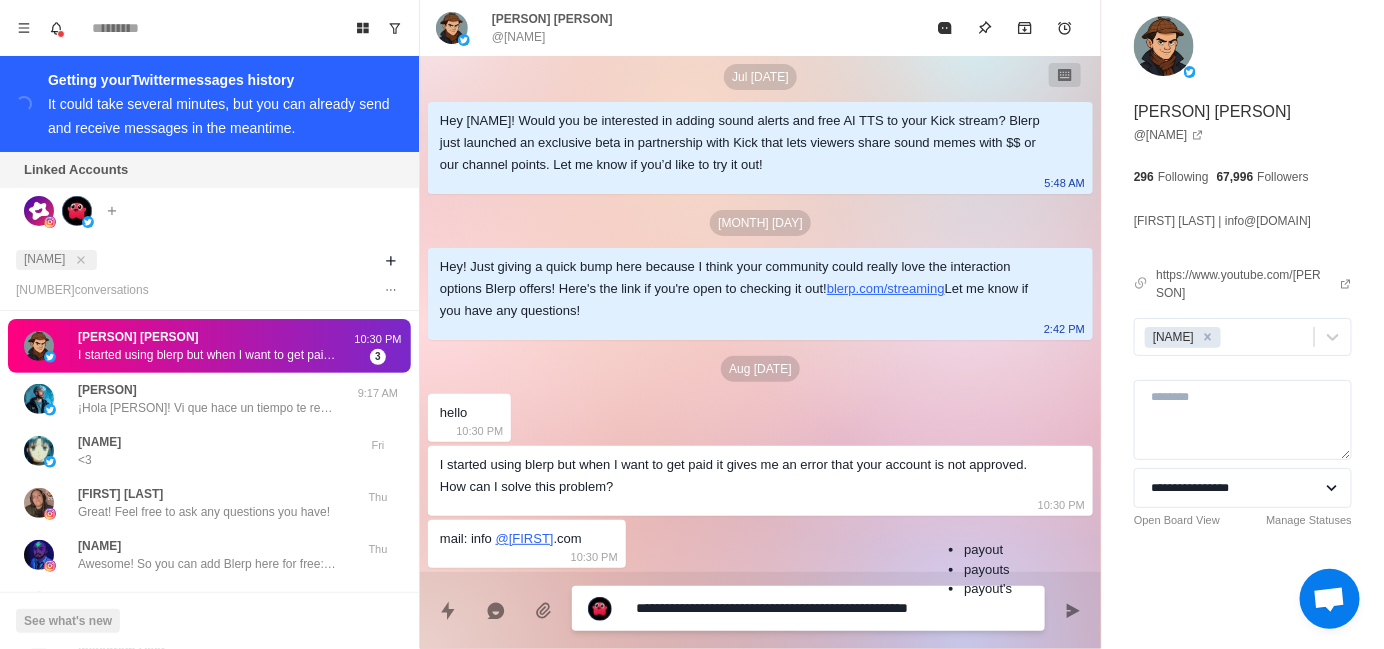 type on "*" 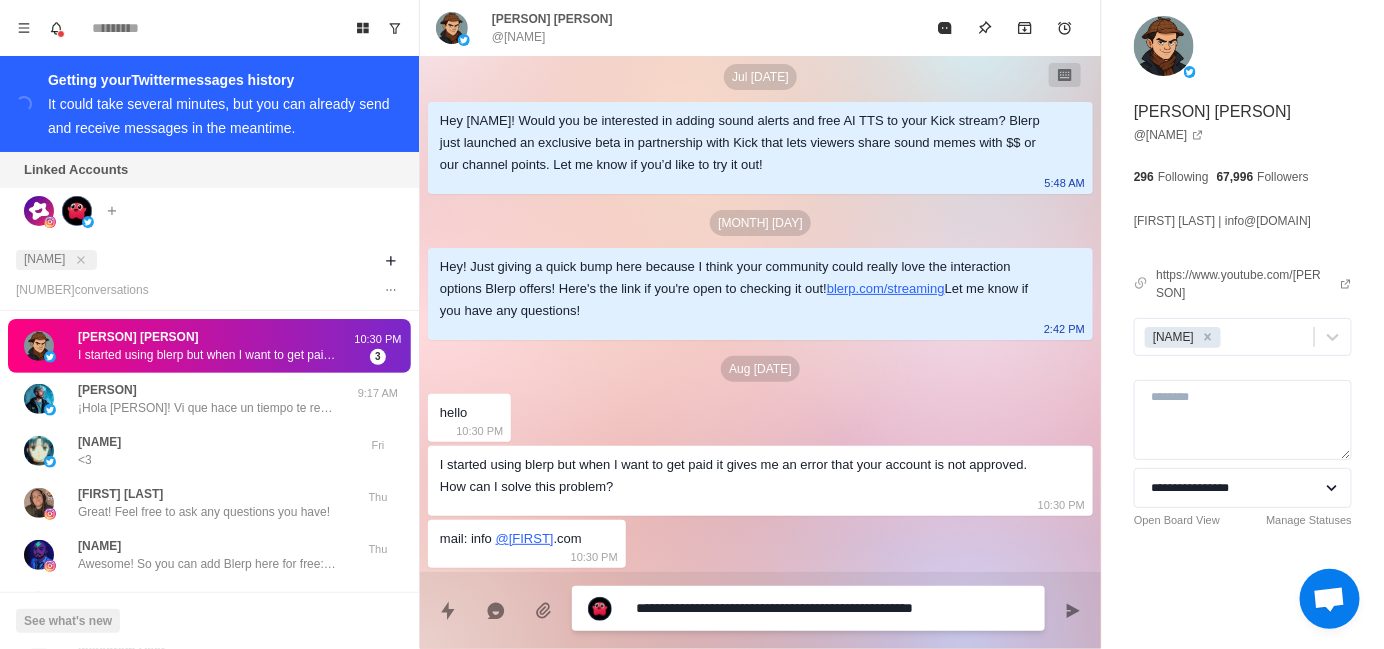 type on "*" 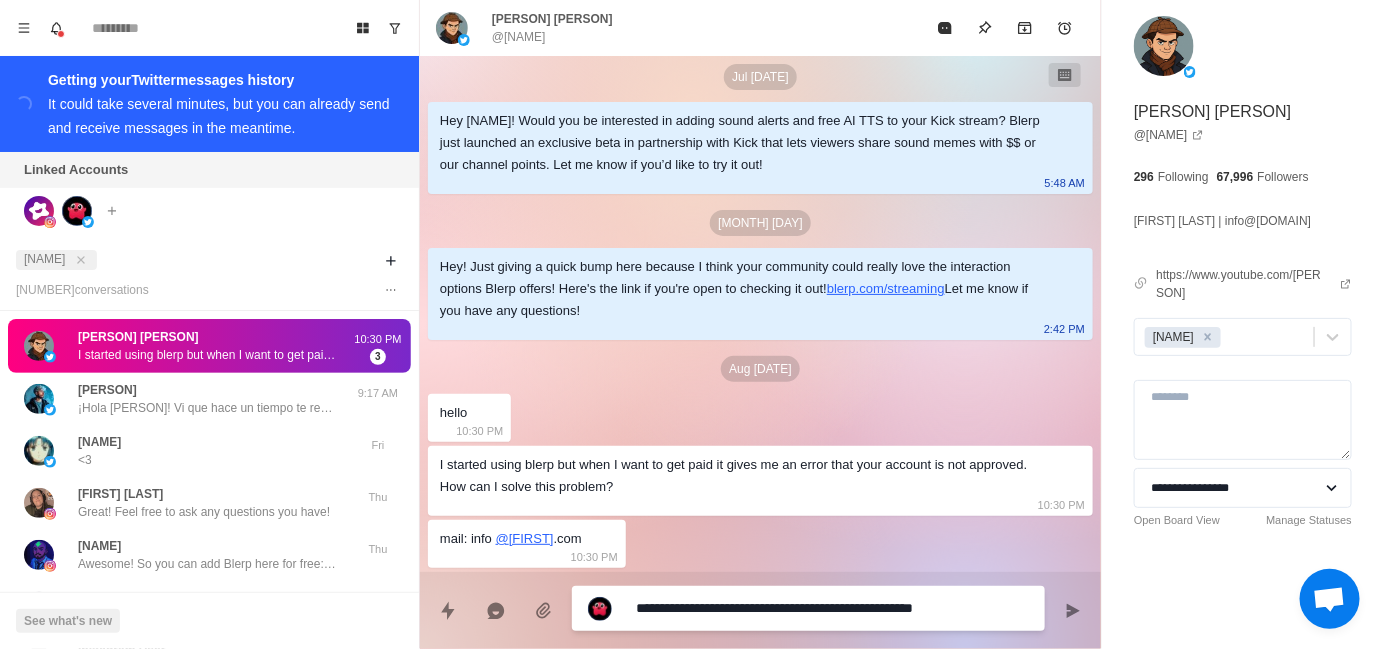 type on "**********" 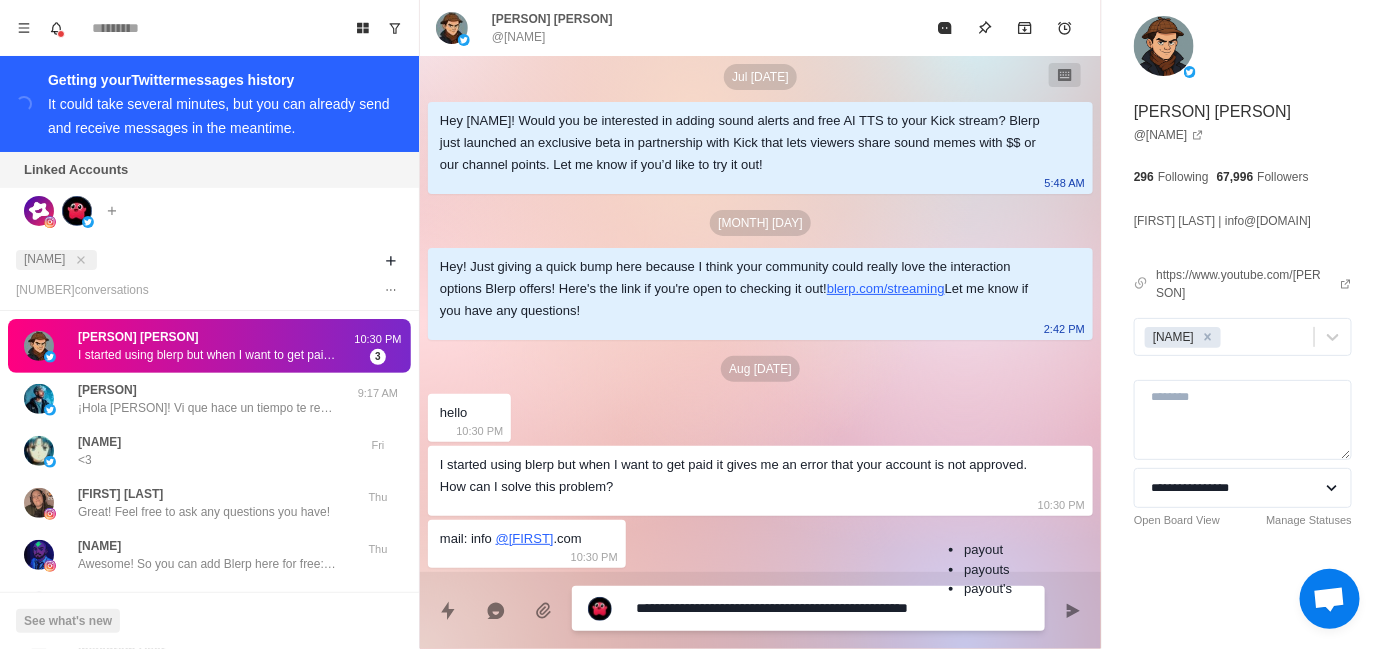 type on "*" 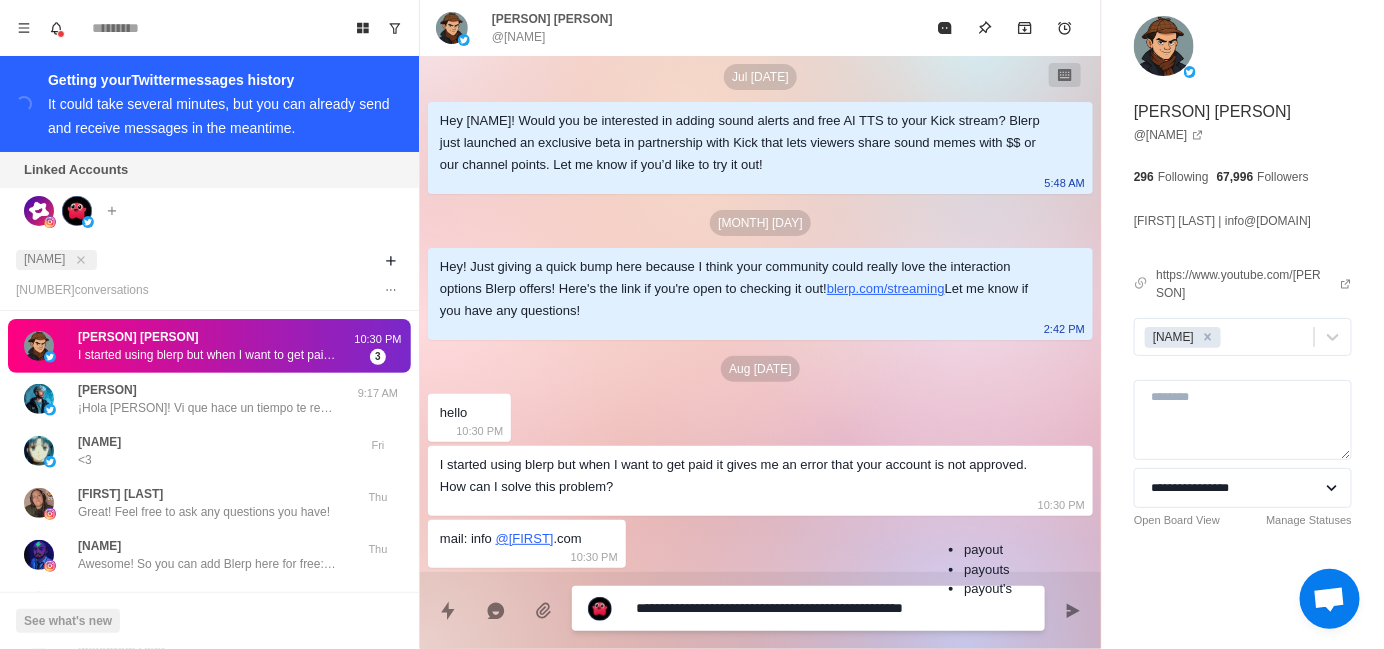 type on "*" 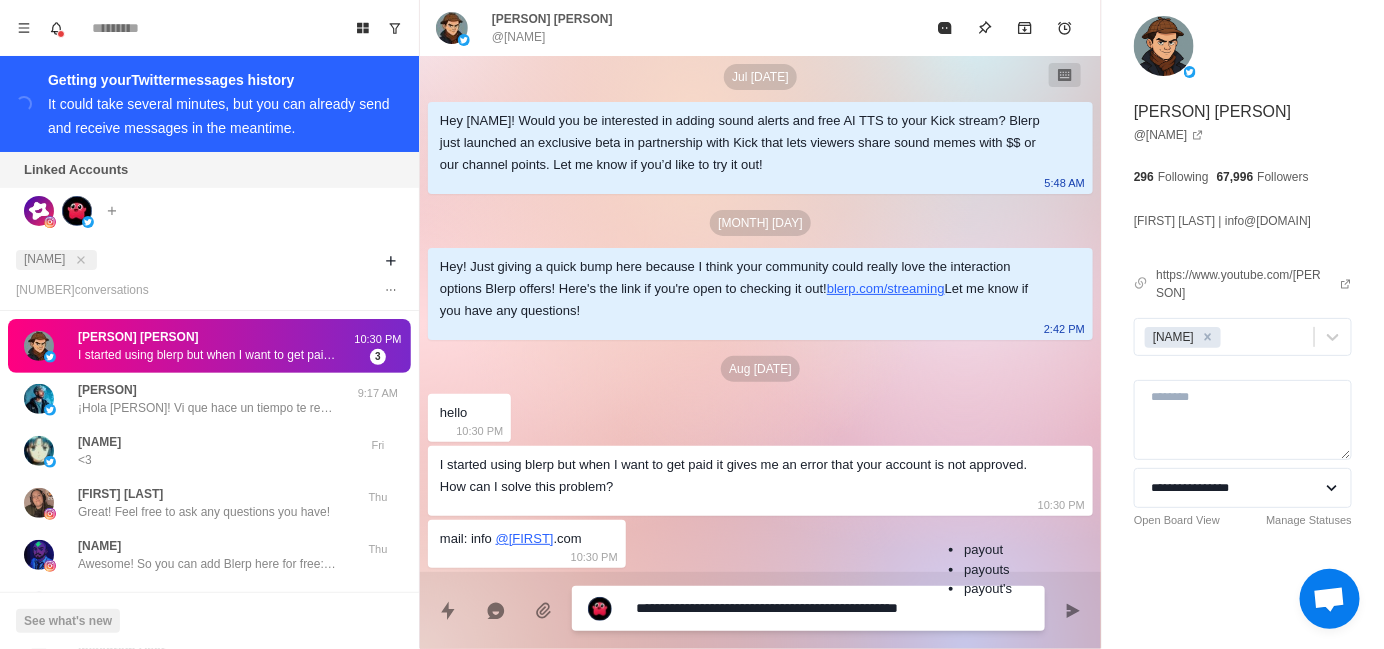 type on "*" 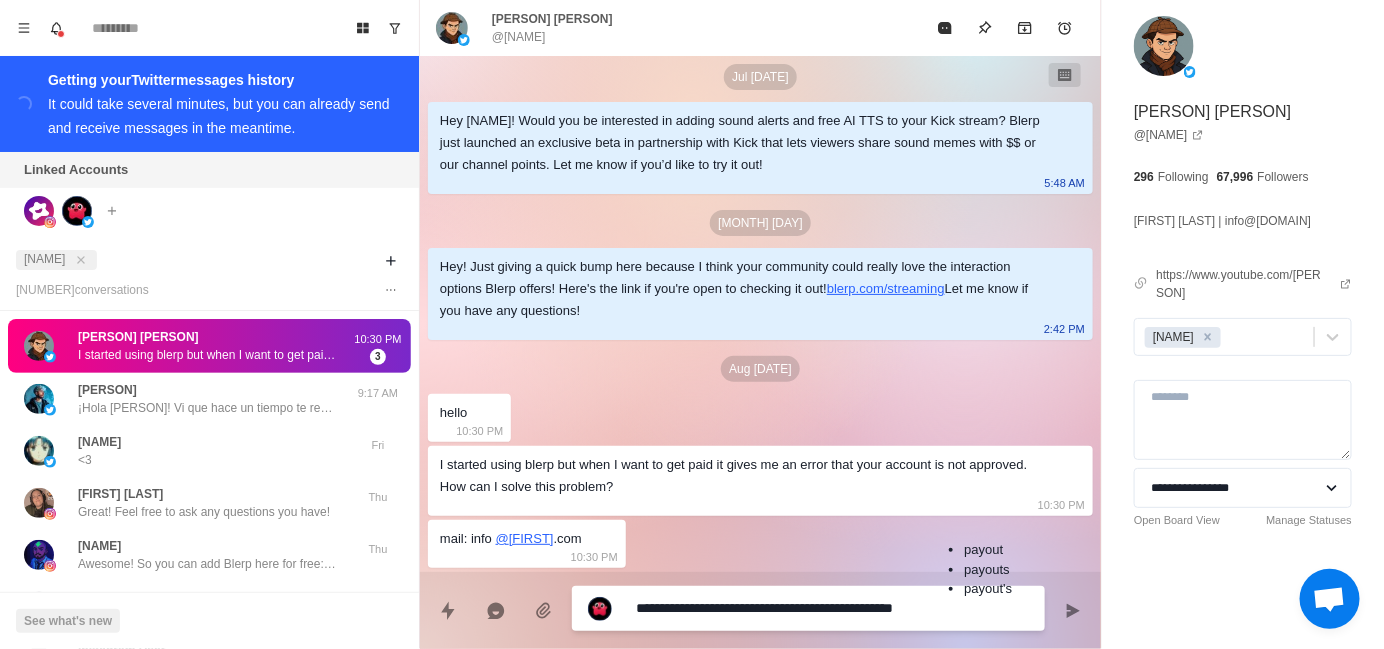 type on "*" 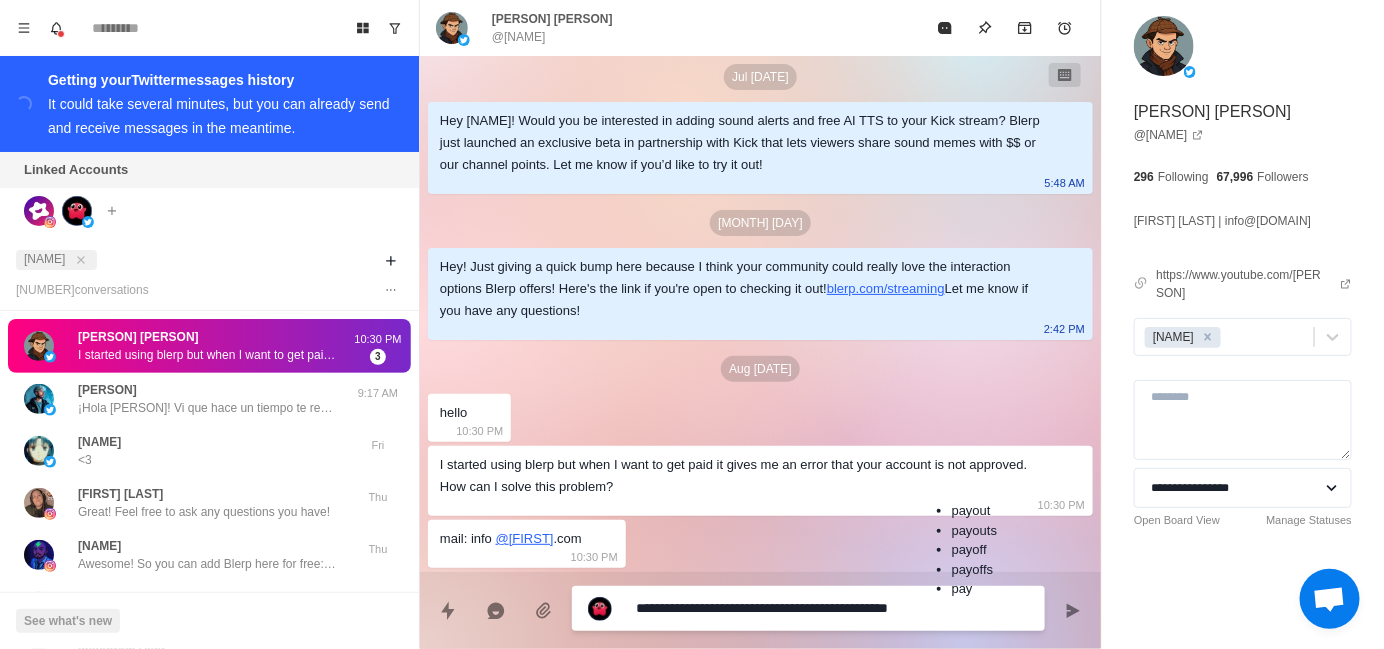 type on "*" 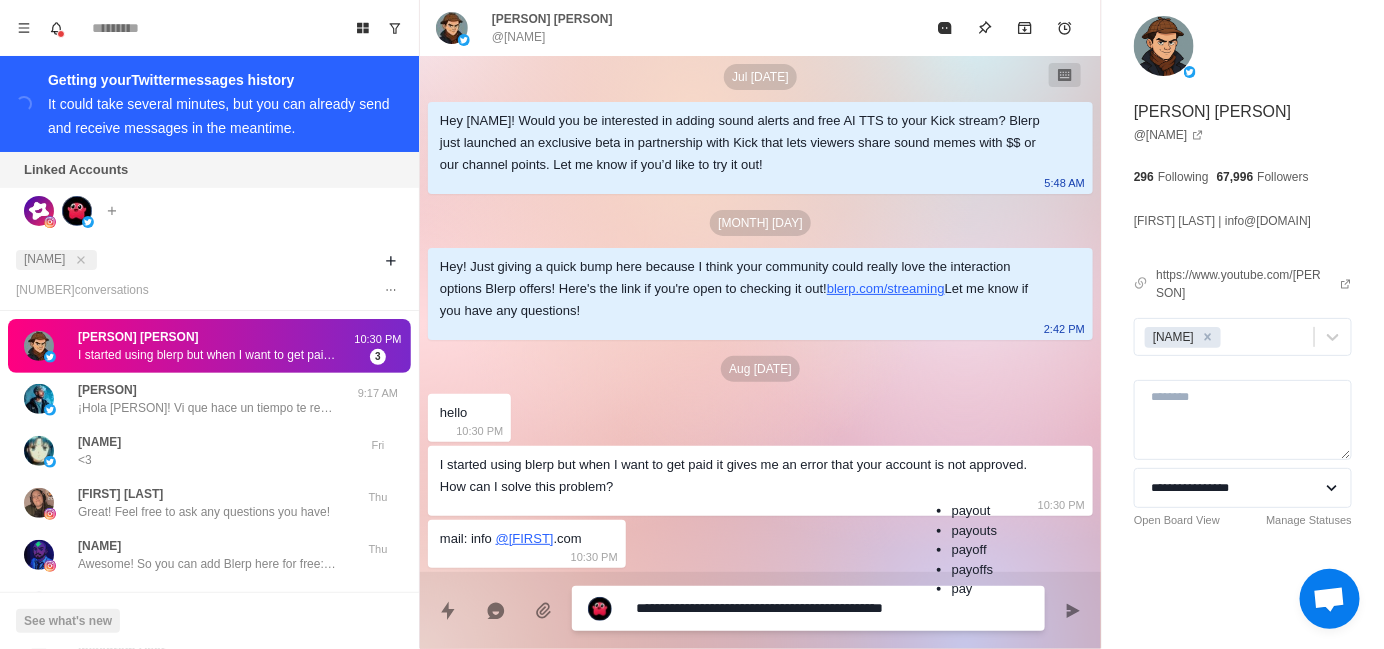 type on "*" 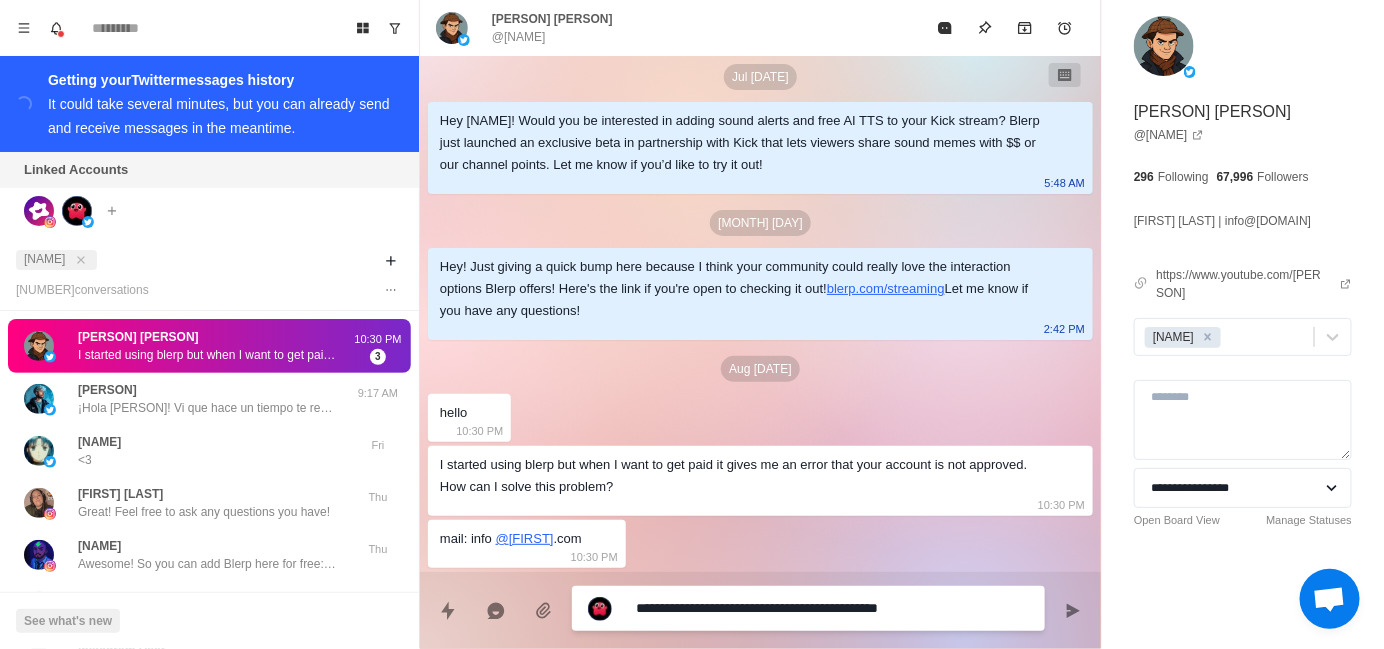 type on "*" 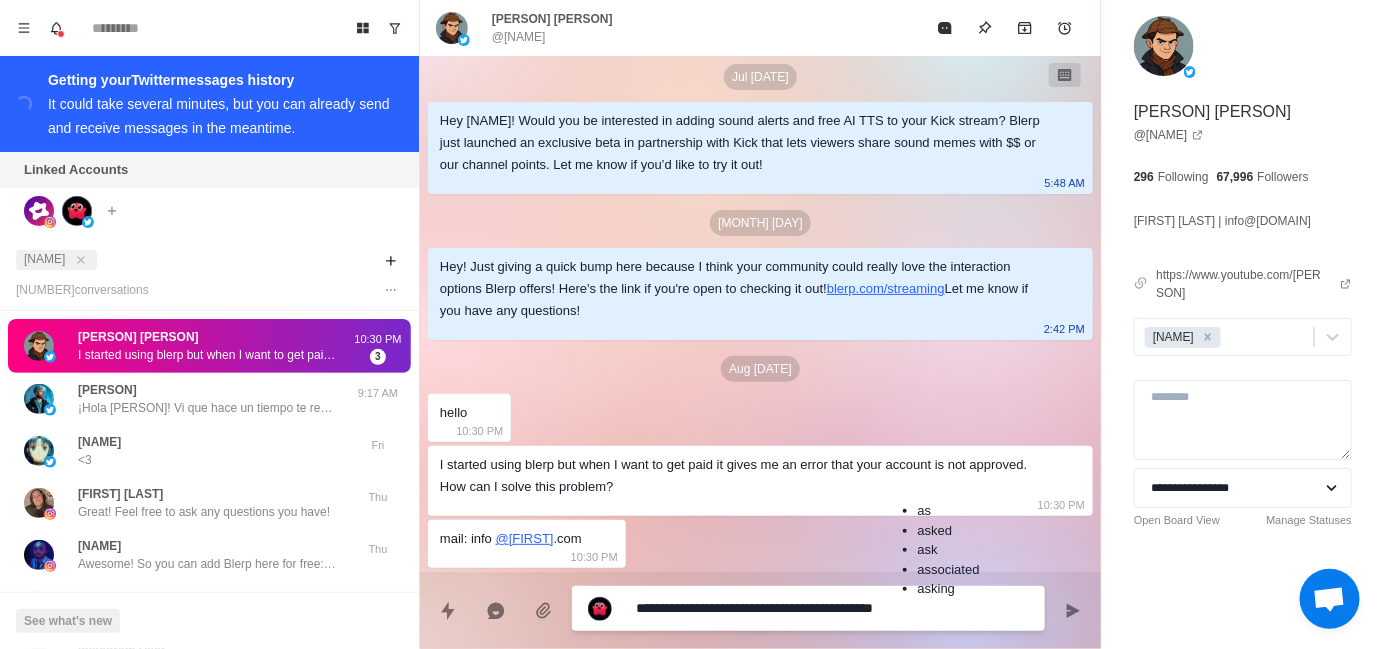 type on "*" 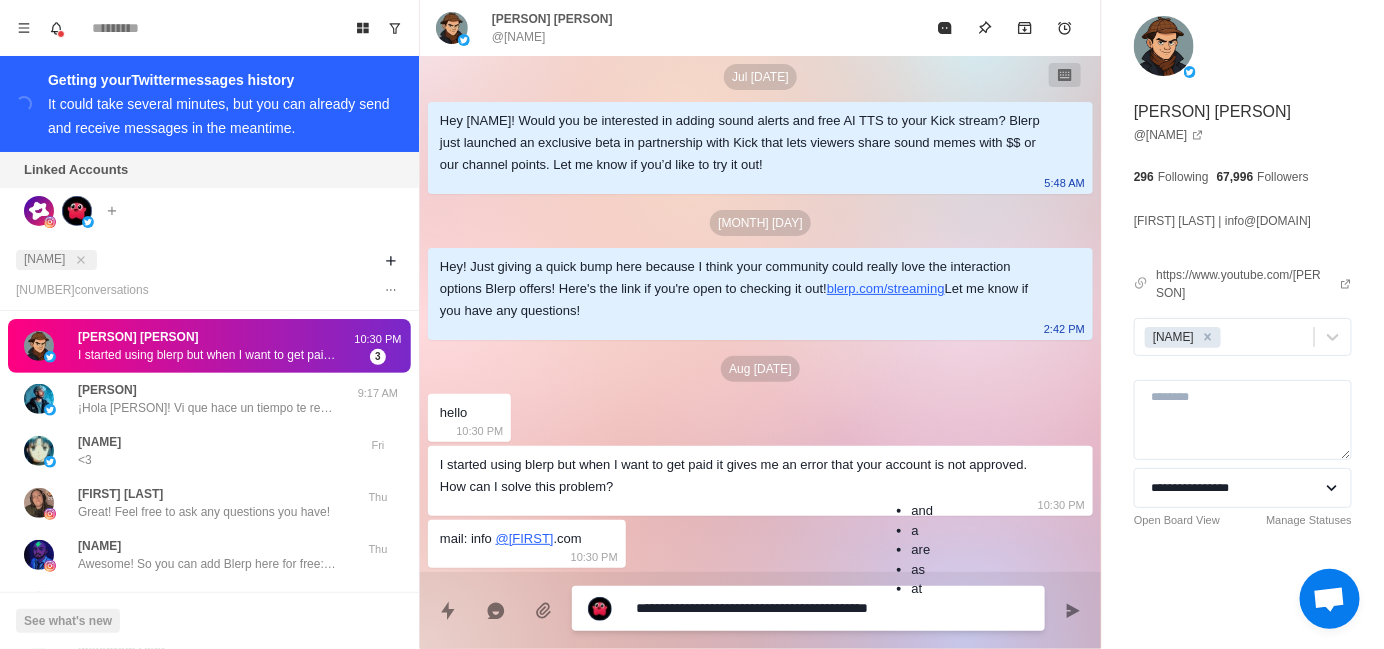 type on "*" 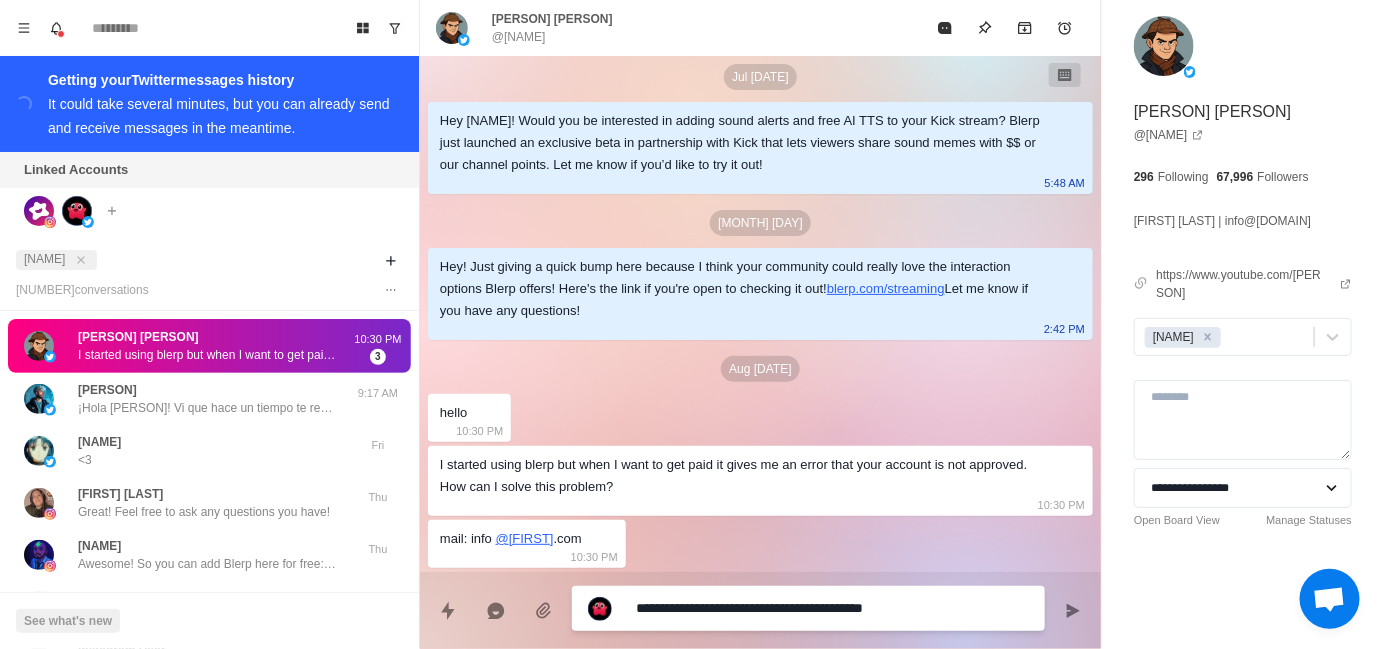 type on "*" 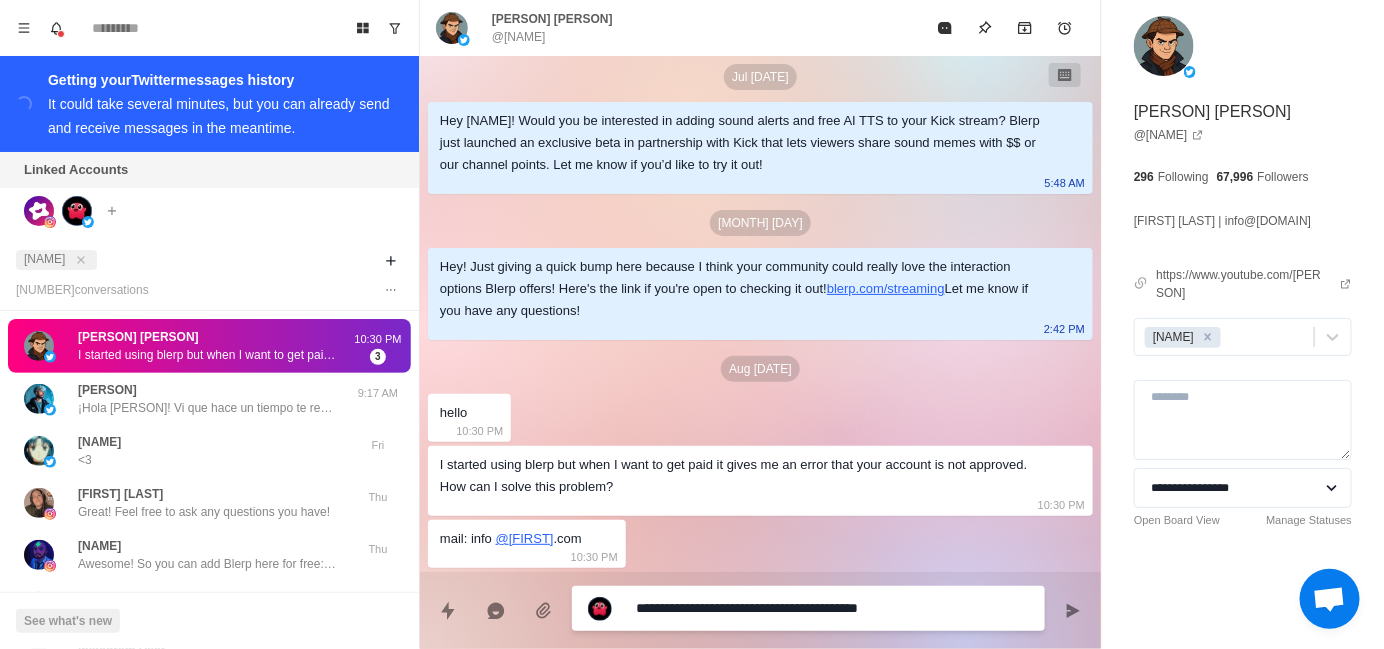 type on "*" 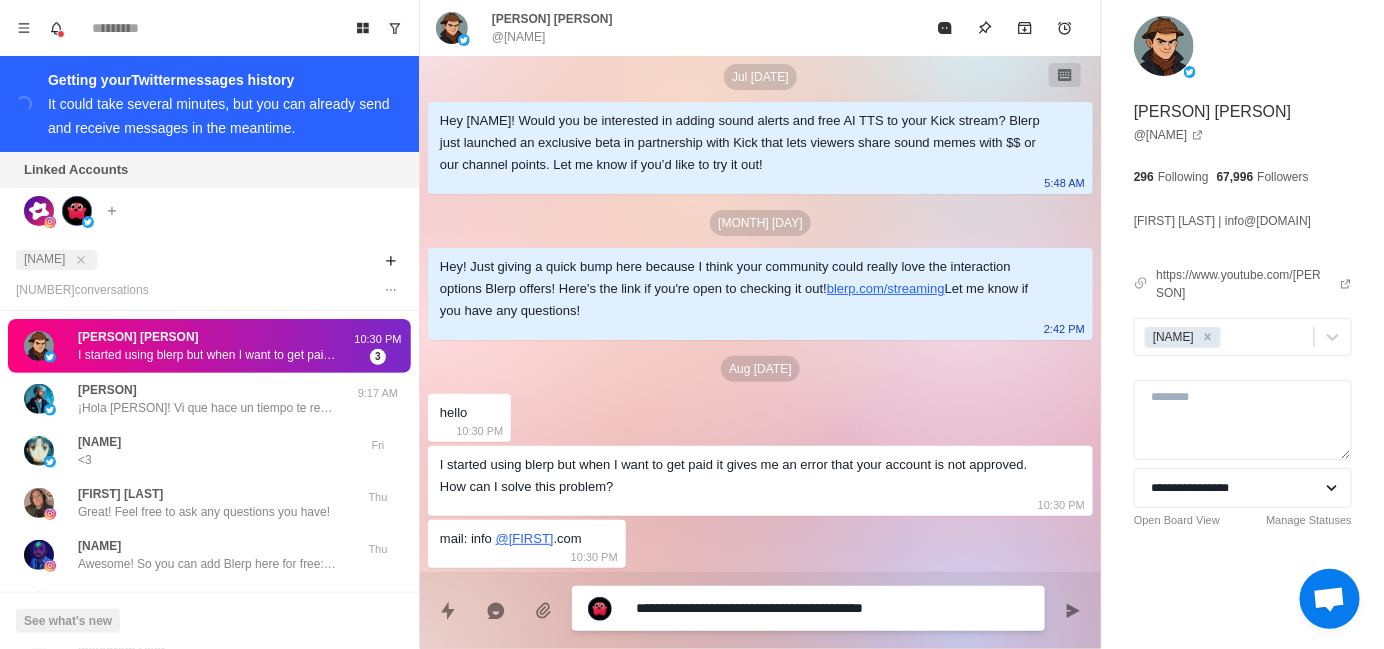 type on "*" 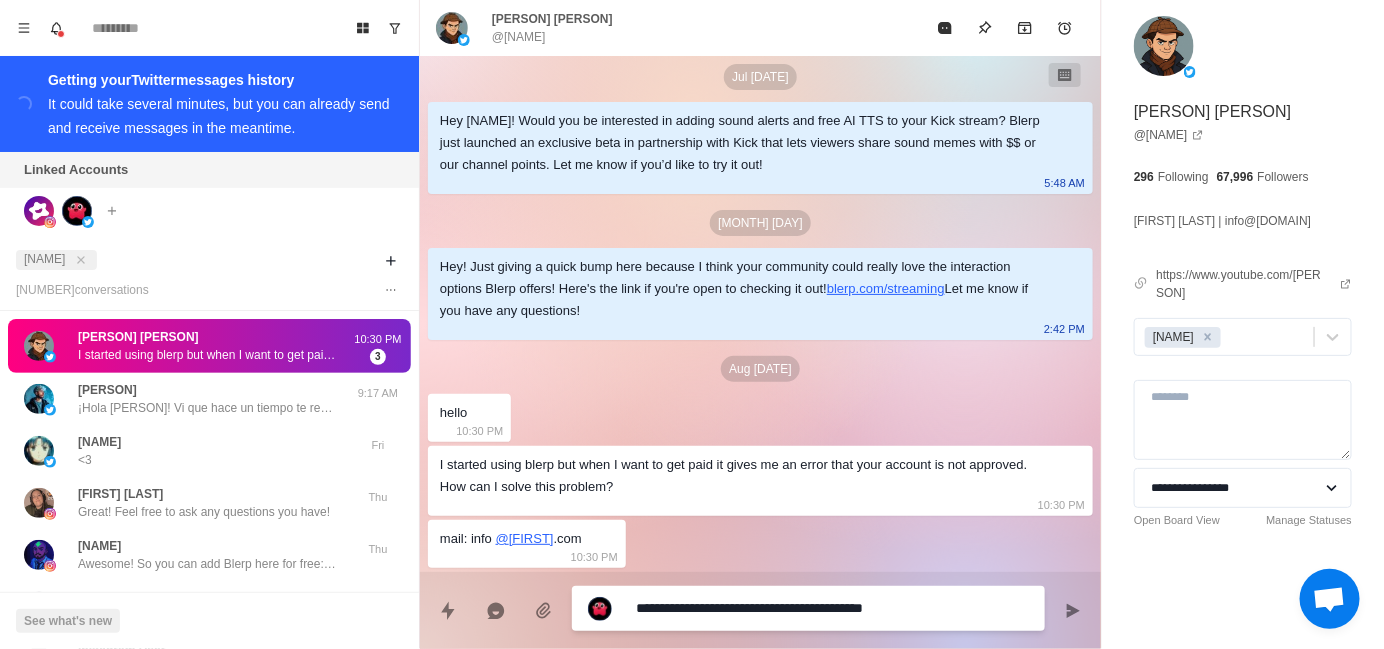 type 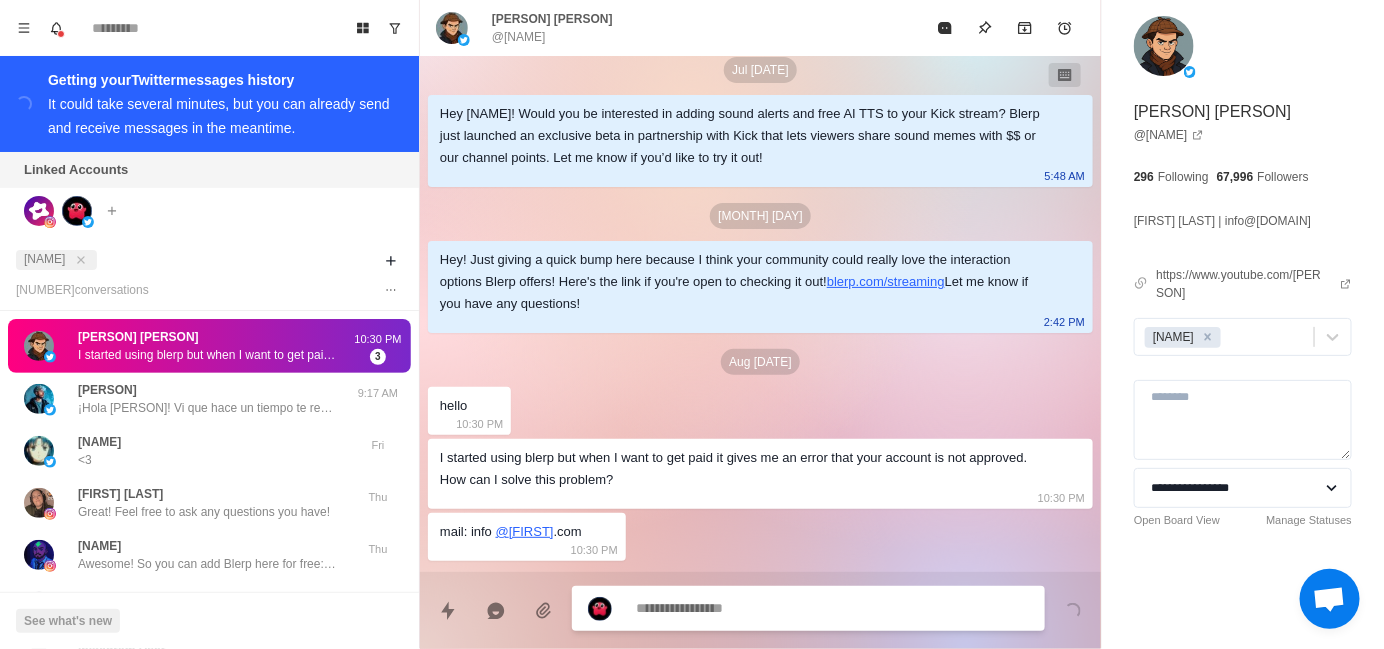 scroll, scrollTop: 0, scrollLeft: 0, axis: both 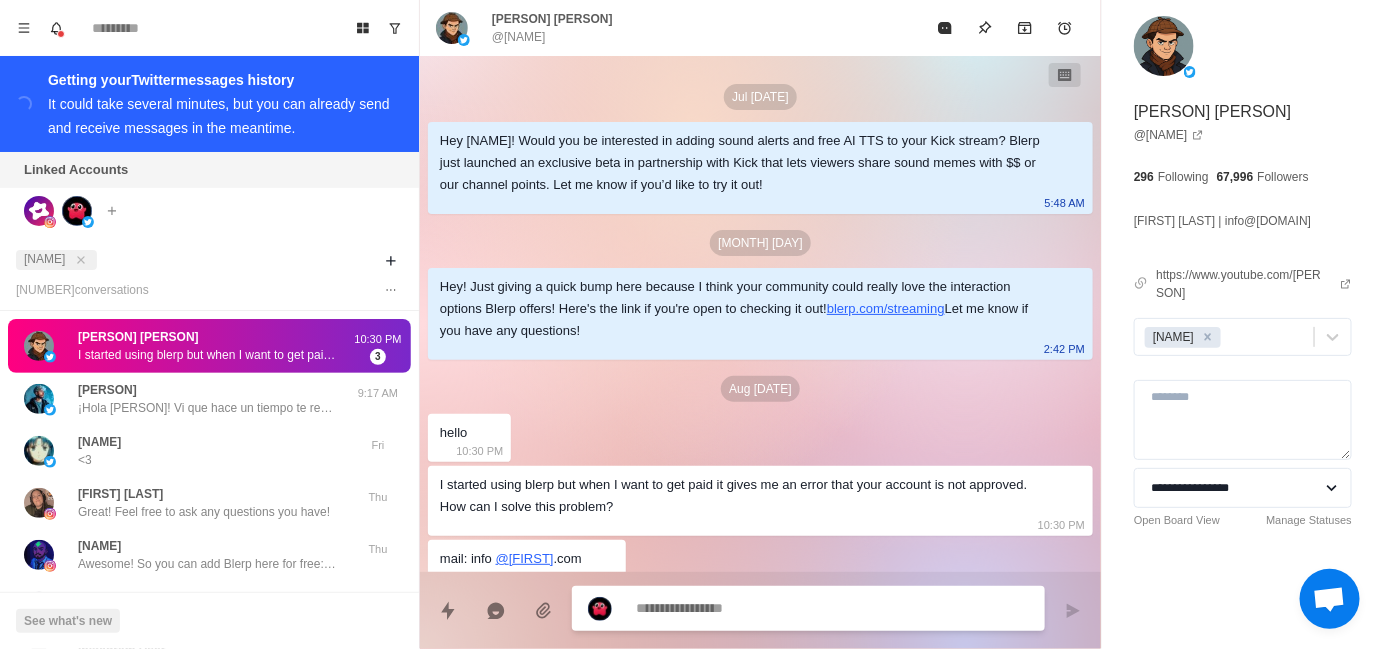 click on "@[NAME]" at bounding box center (519, 37) 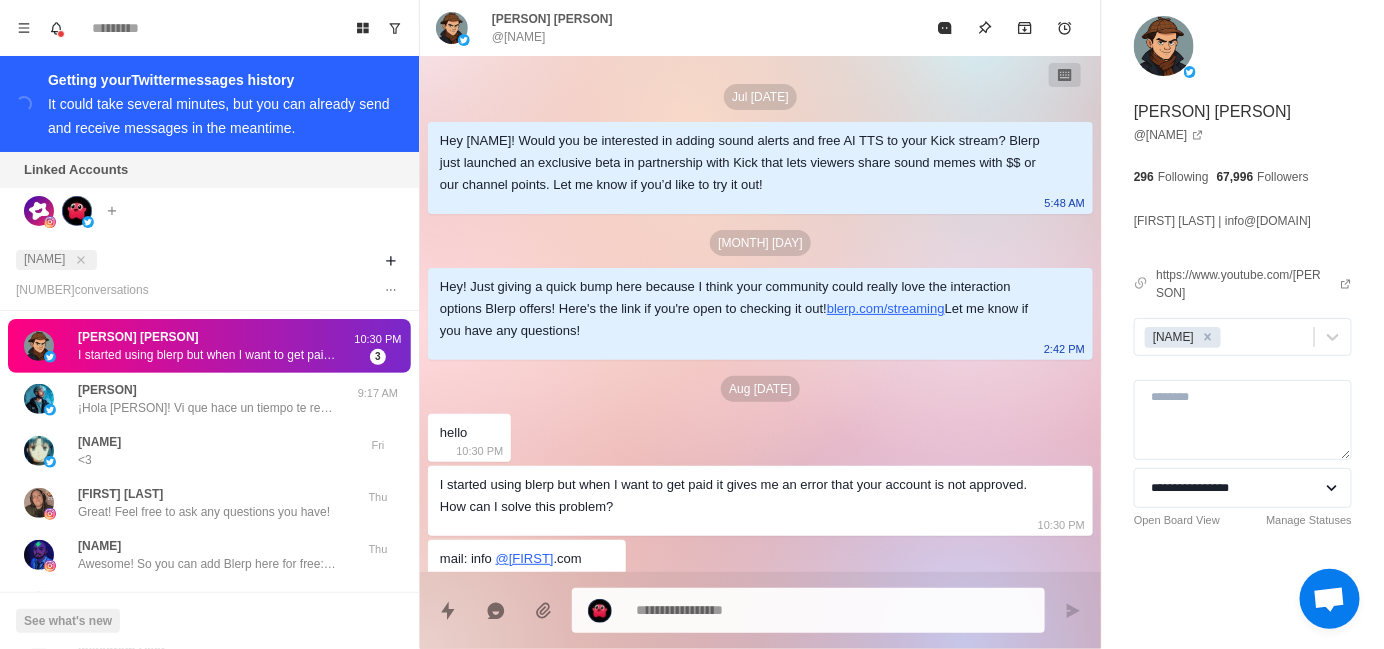 click on "@[NAME]" at bounding box center [519, 37] 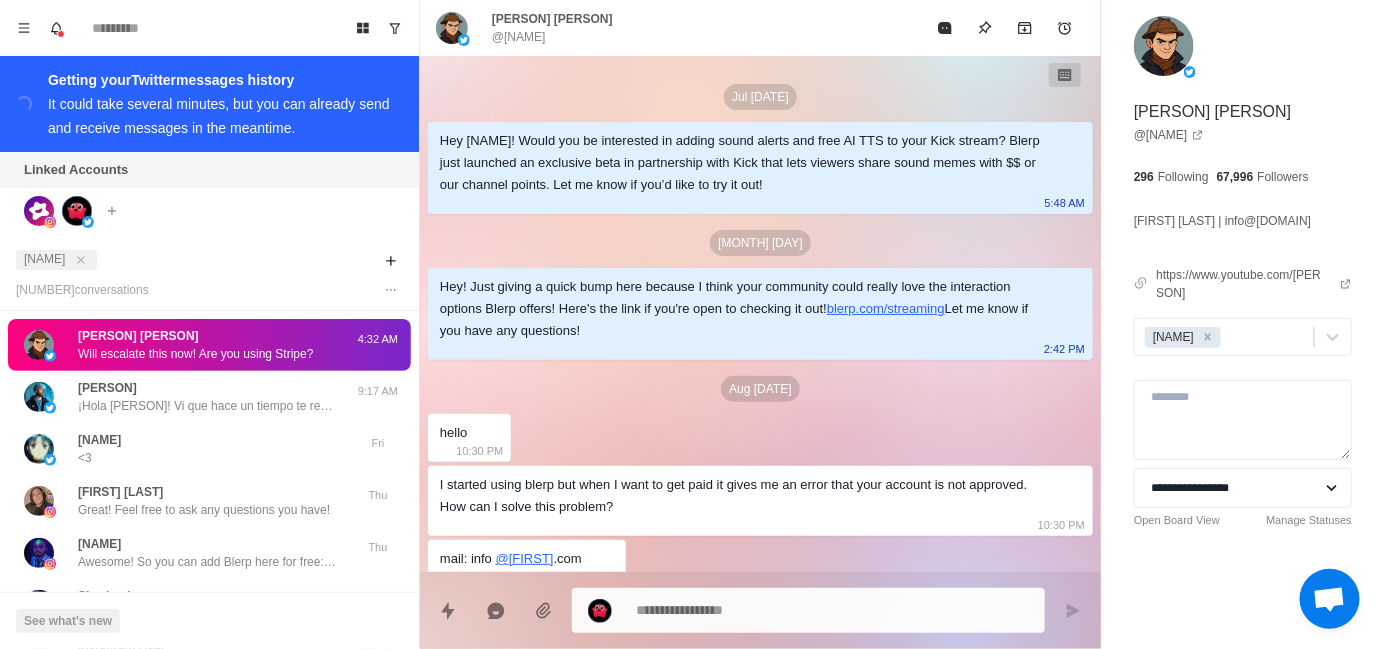 copy on "[NAME]" 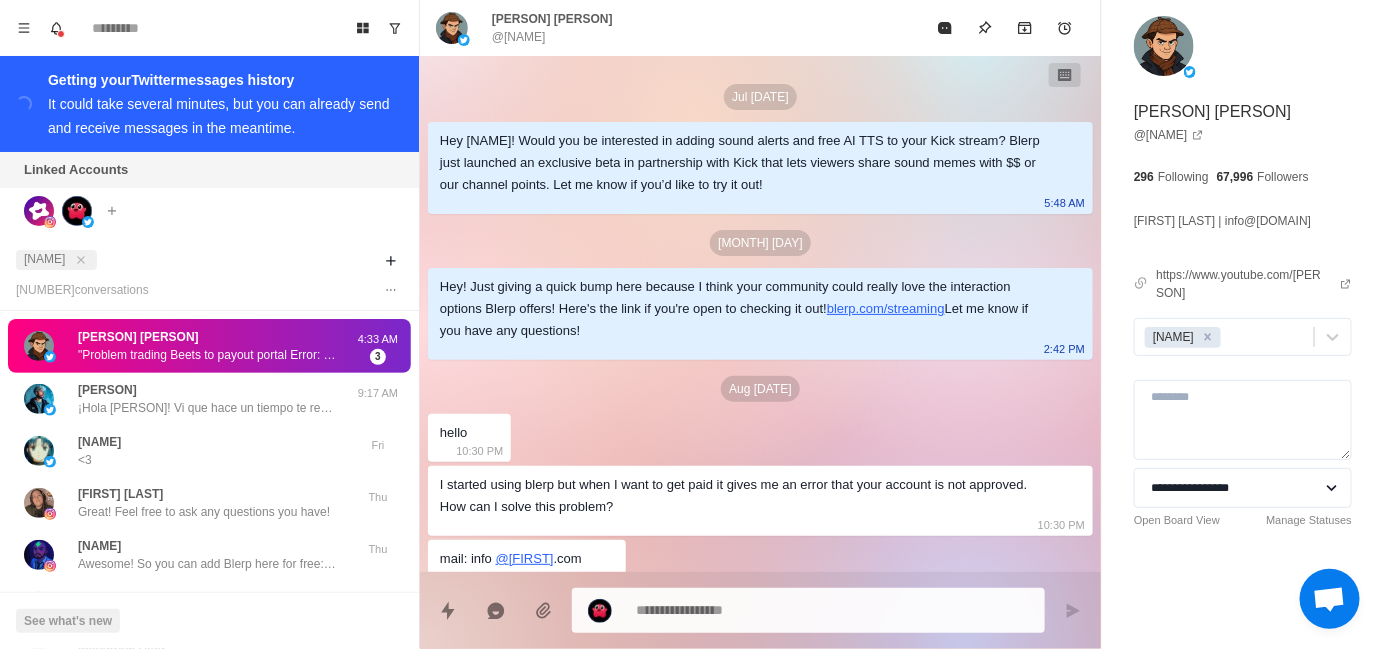 type on "*" 